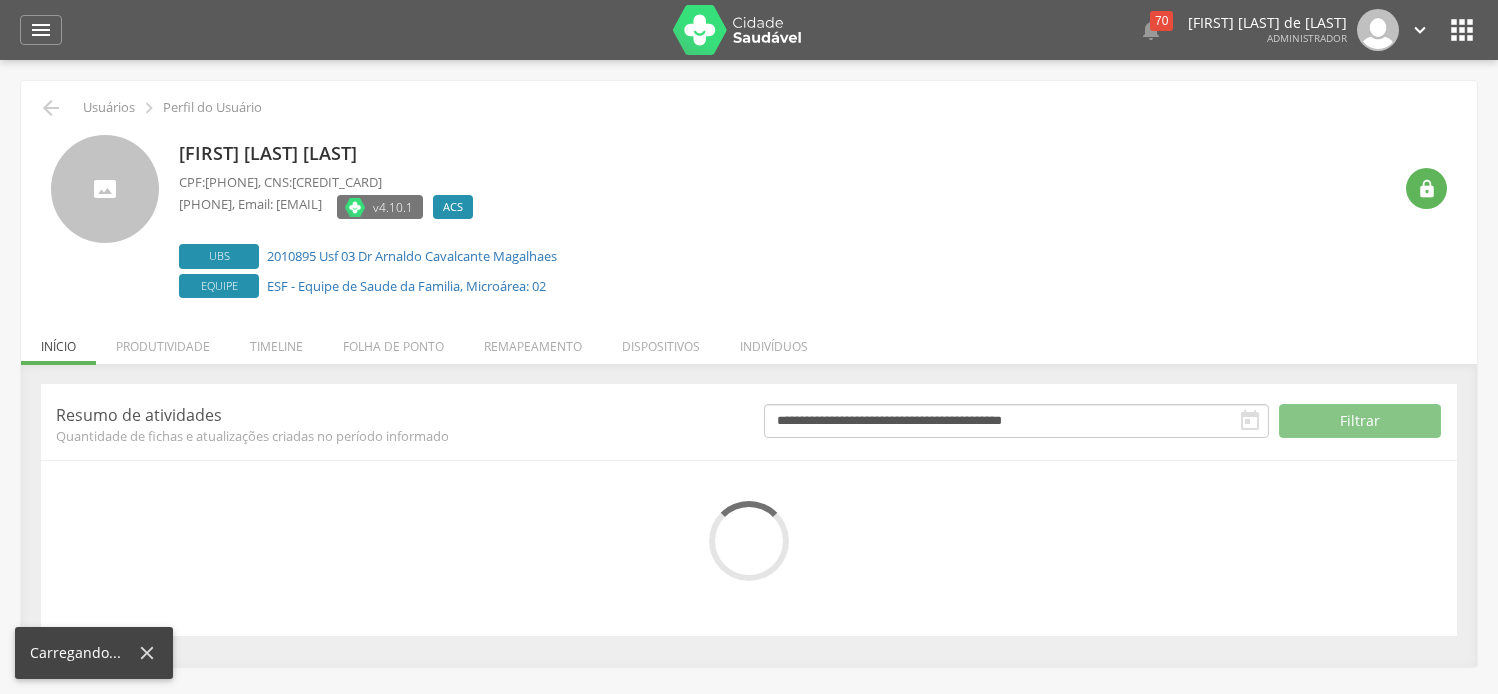 scroll, scrollTop: 0, scrollLeft: 0, axis: both 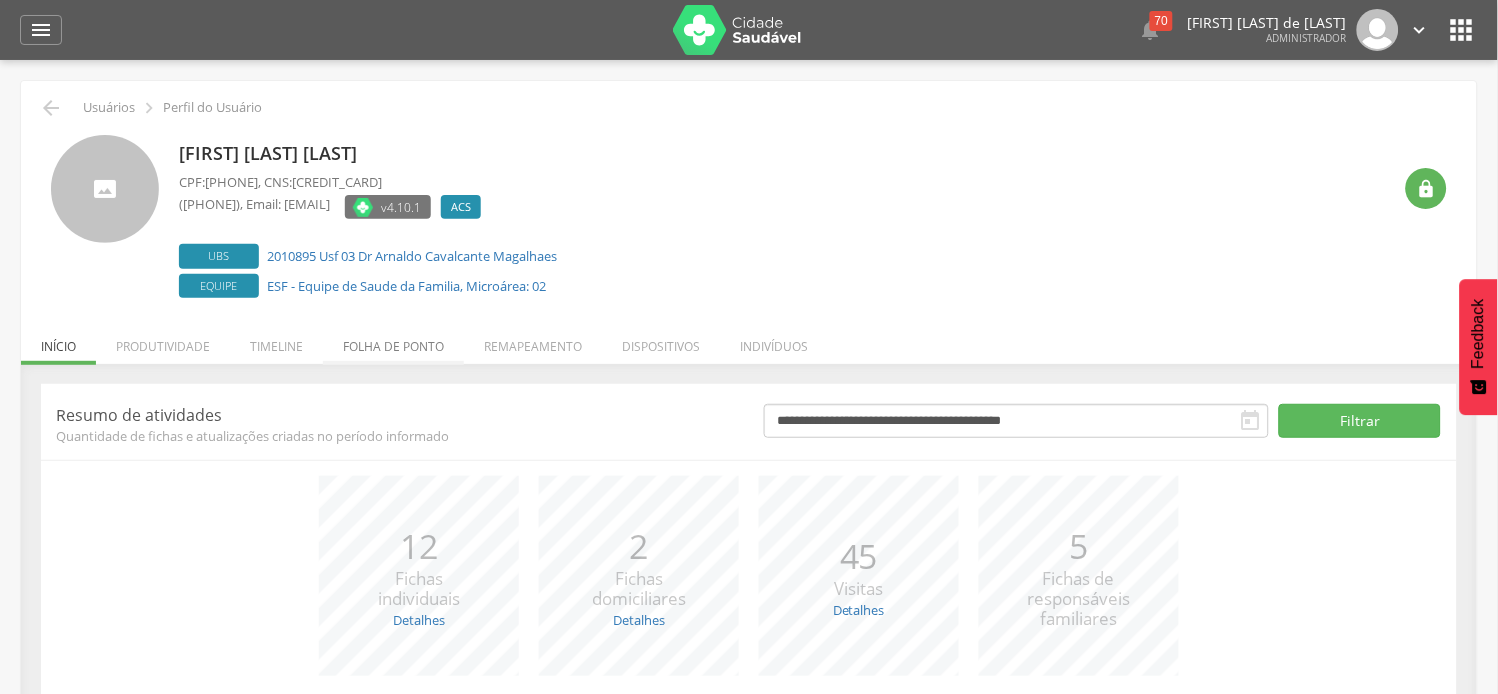 click on "Folha de ponto" at bounding box center (393, 341) 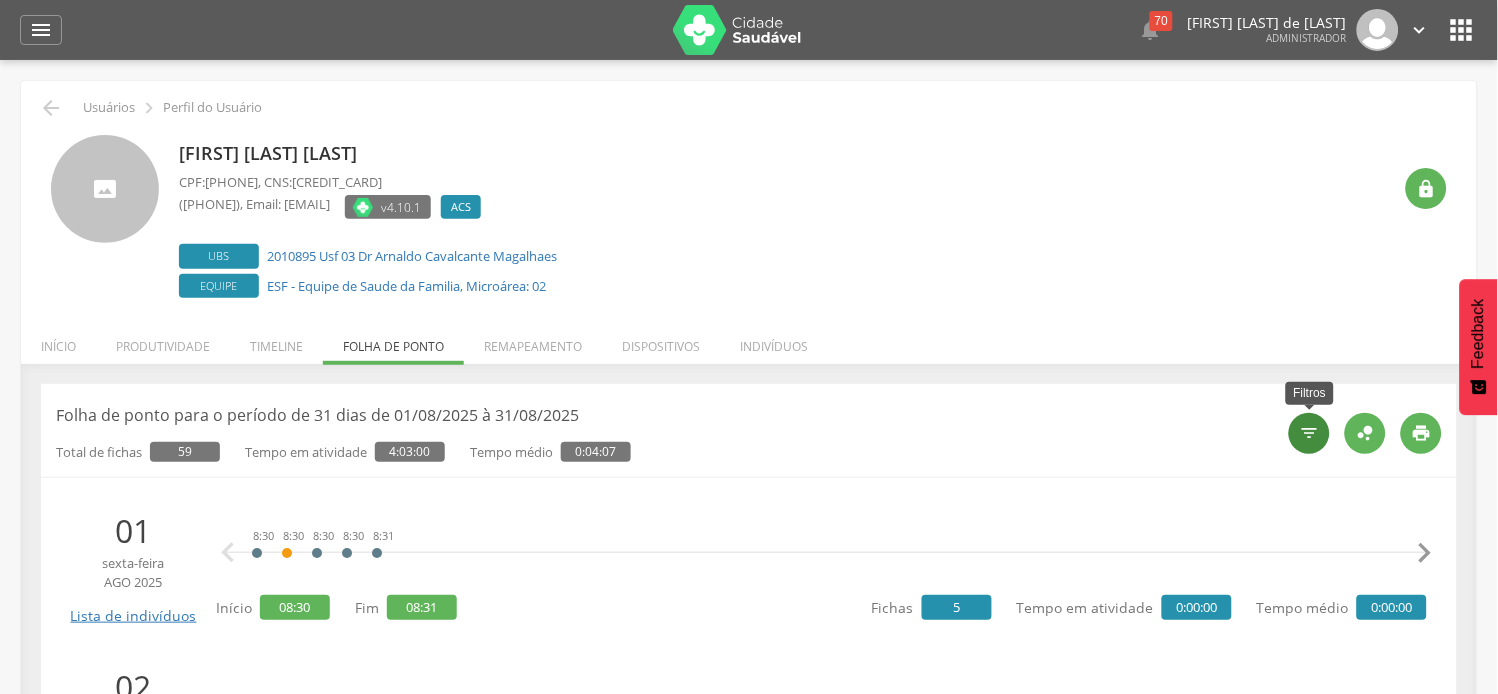 click on "" at bounding box center (1310, 433) 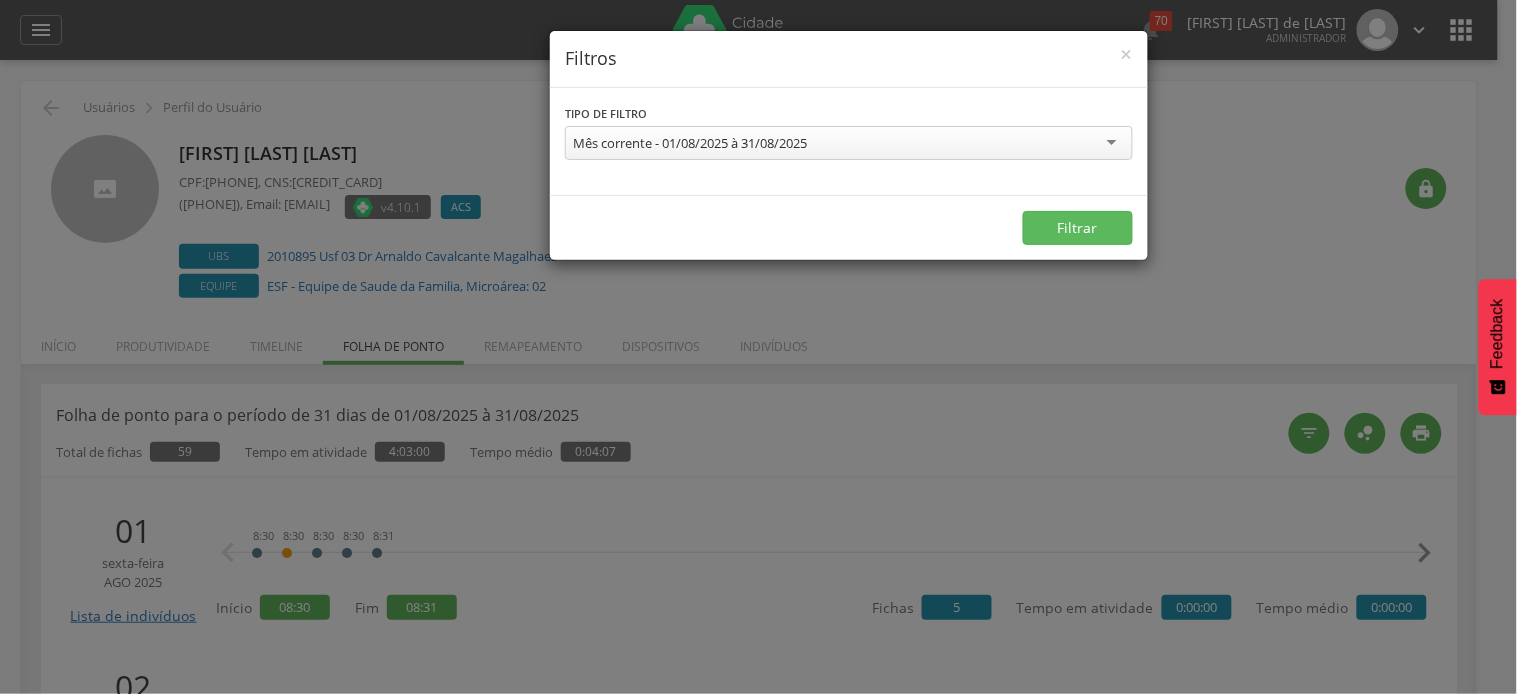 click on "Mês corrente - 01/08/2025 à 31/08/2025" at bounding box center (849, 143) 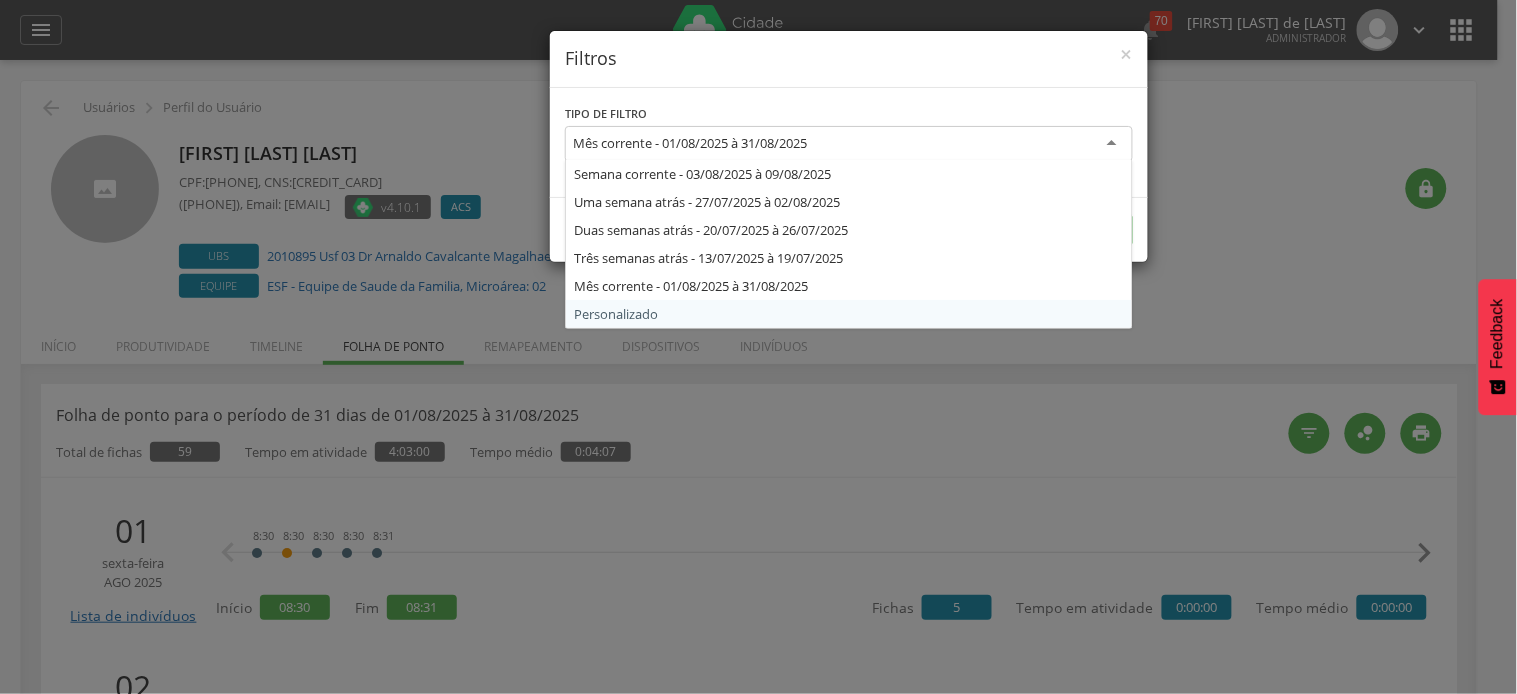 click on "Semana corrente - [DATE] à [DATE] Uma semana atrás - [DATE] à [DATE] Duas semanas atrás - [DATE] à [DATE] Três semanas atrás - [DATE] à [DATE] Mês corrente - [DATE] à [DATE] Personalizado" at bounding box center [849, 244] 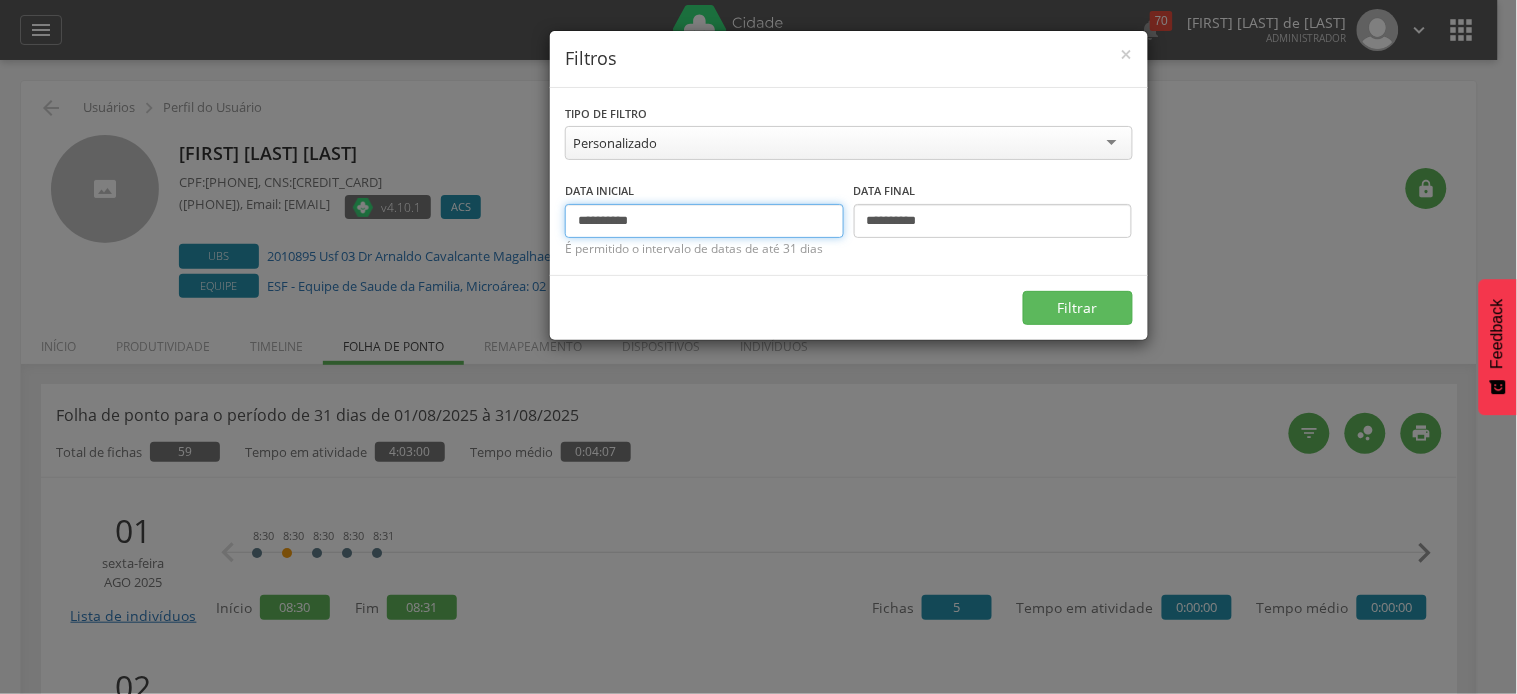 drag, startPoint x: 616, startPoint y: 220, endPoint x: 557, endPoint y: 218, distance: 59.03389 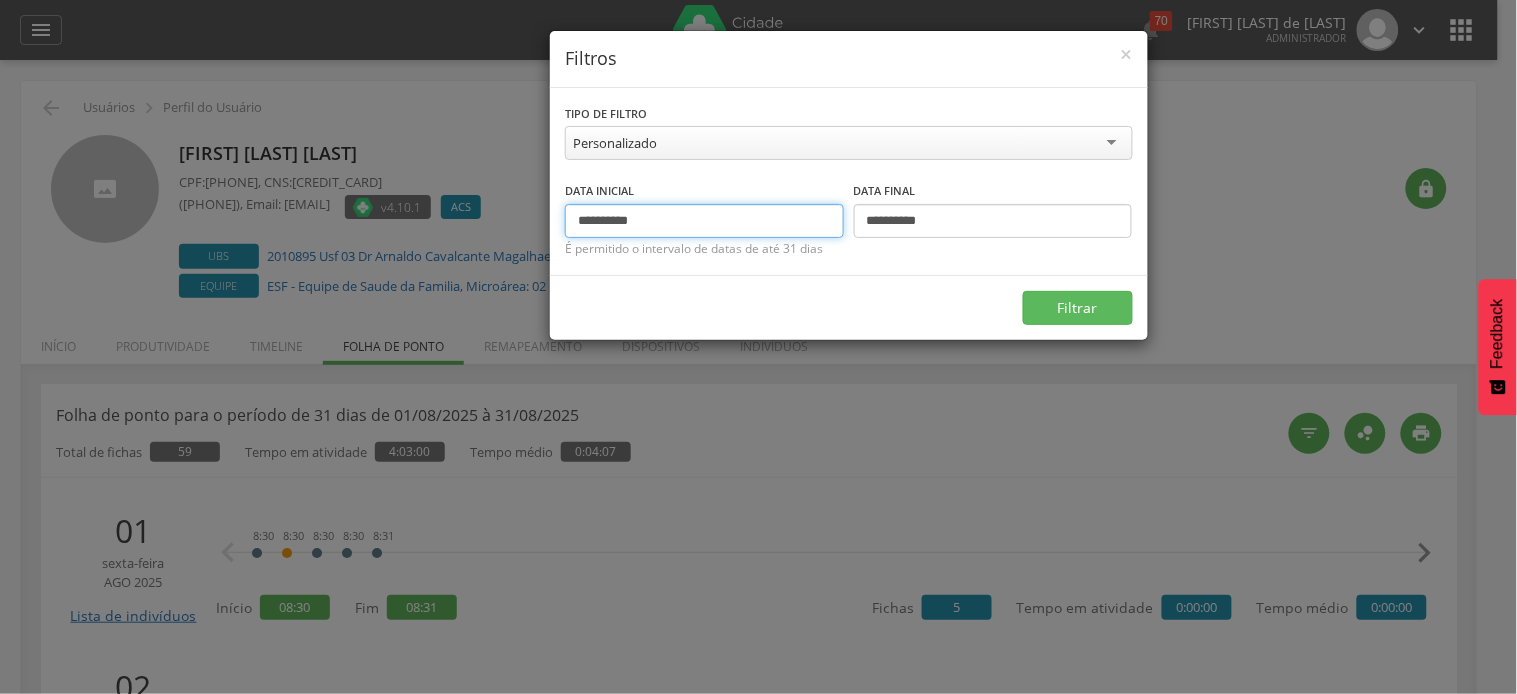 click on "**********" at bounding box center [849, 181] 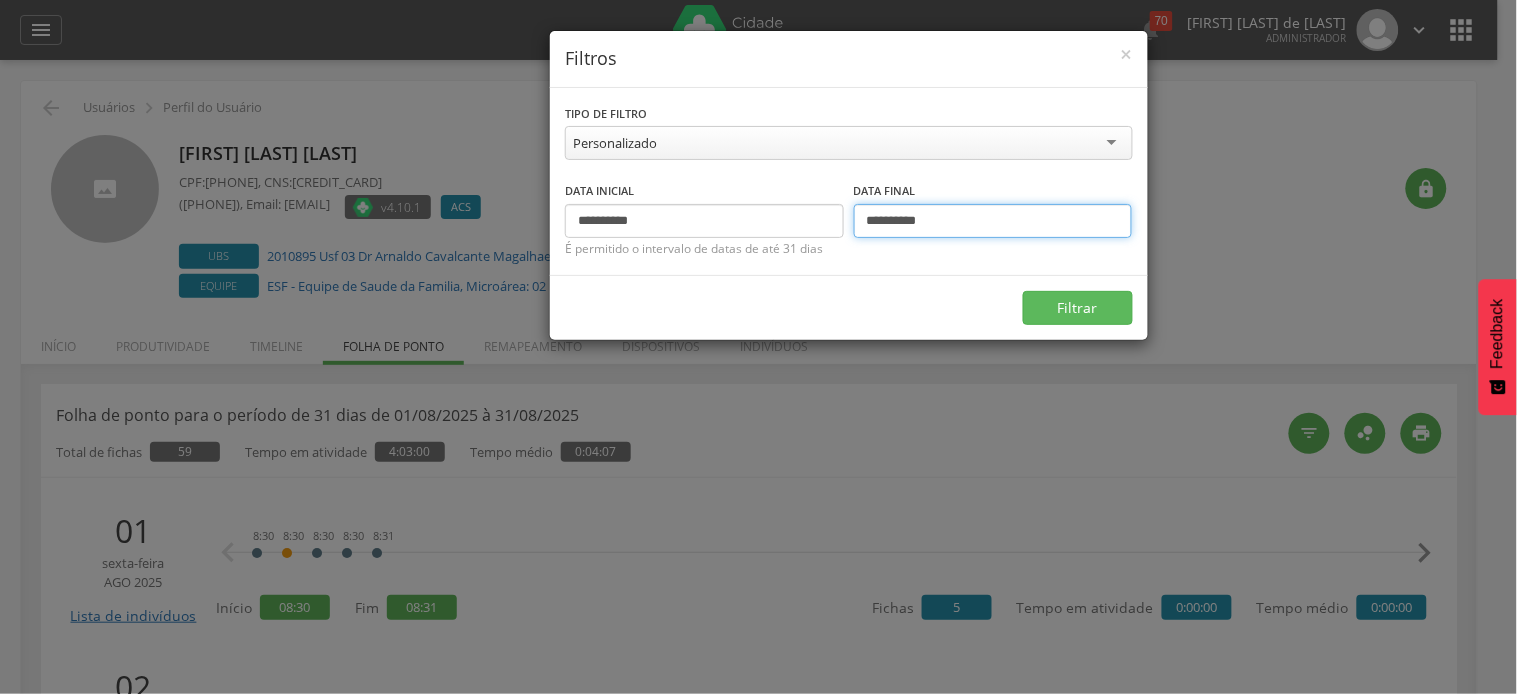 drag, startPoint x: 882, startPoint y: 211, endPoint x: 851, endPoint y: 212, distance: 31.016125 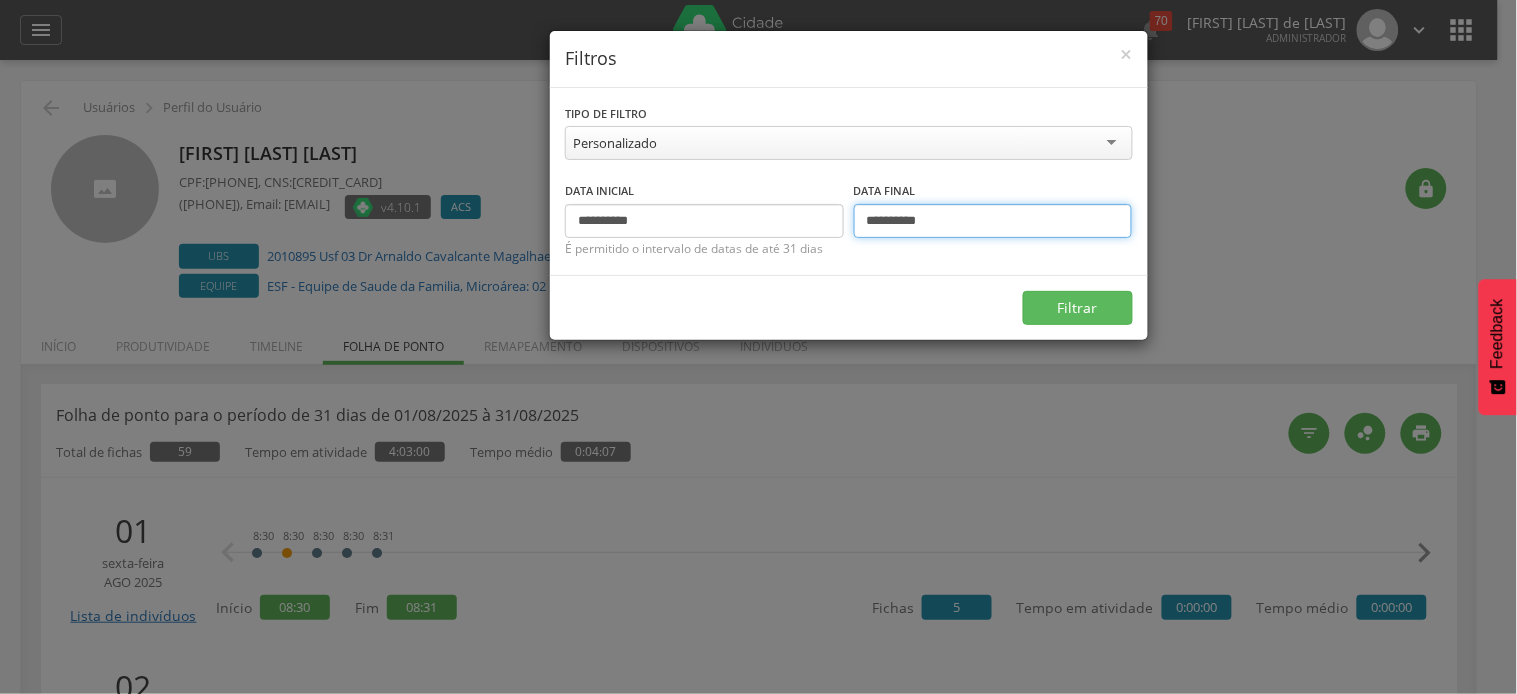 click on "**********" at bounding box center [849, 209] 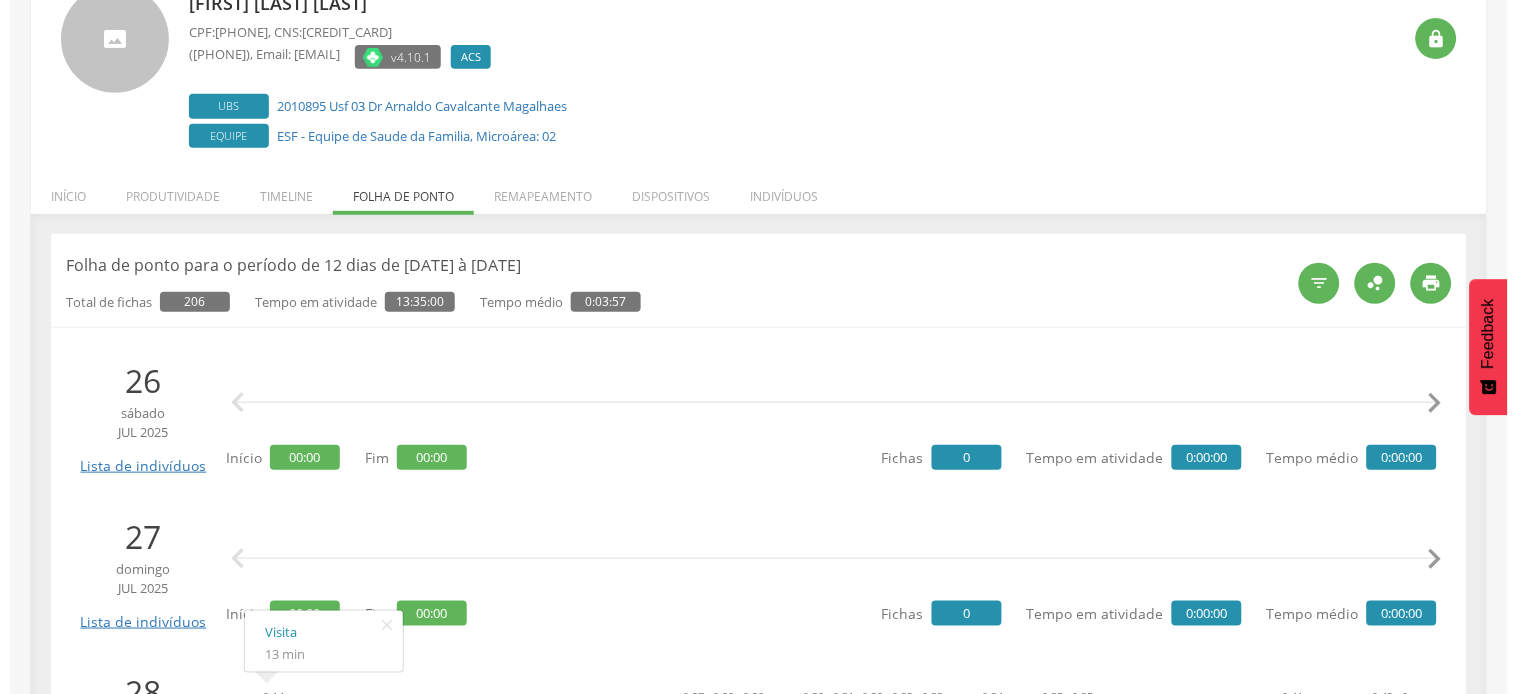 scroll, scrollTop: 111, scrollLeft: 0, axis: vertical 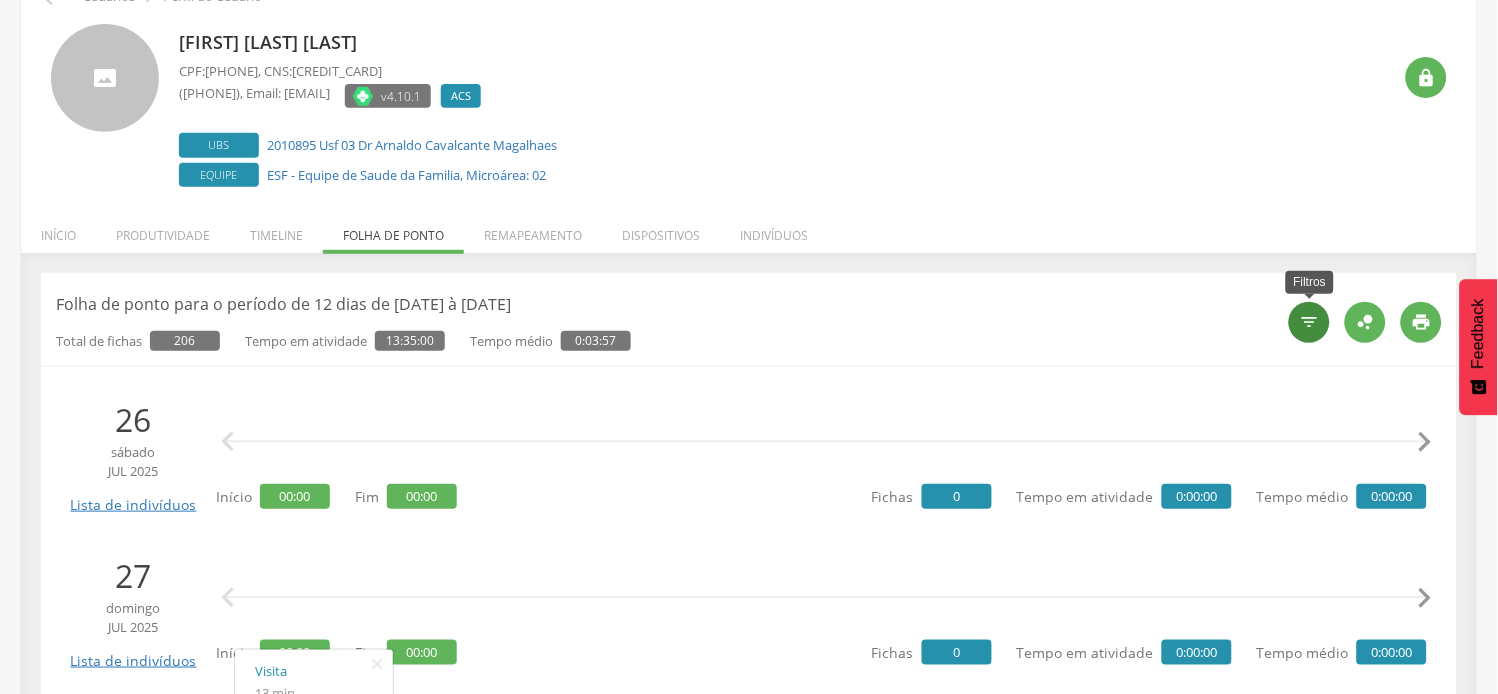 click on "" at bounding box center (1310, 322) 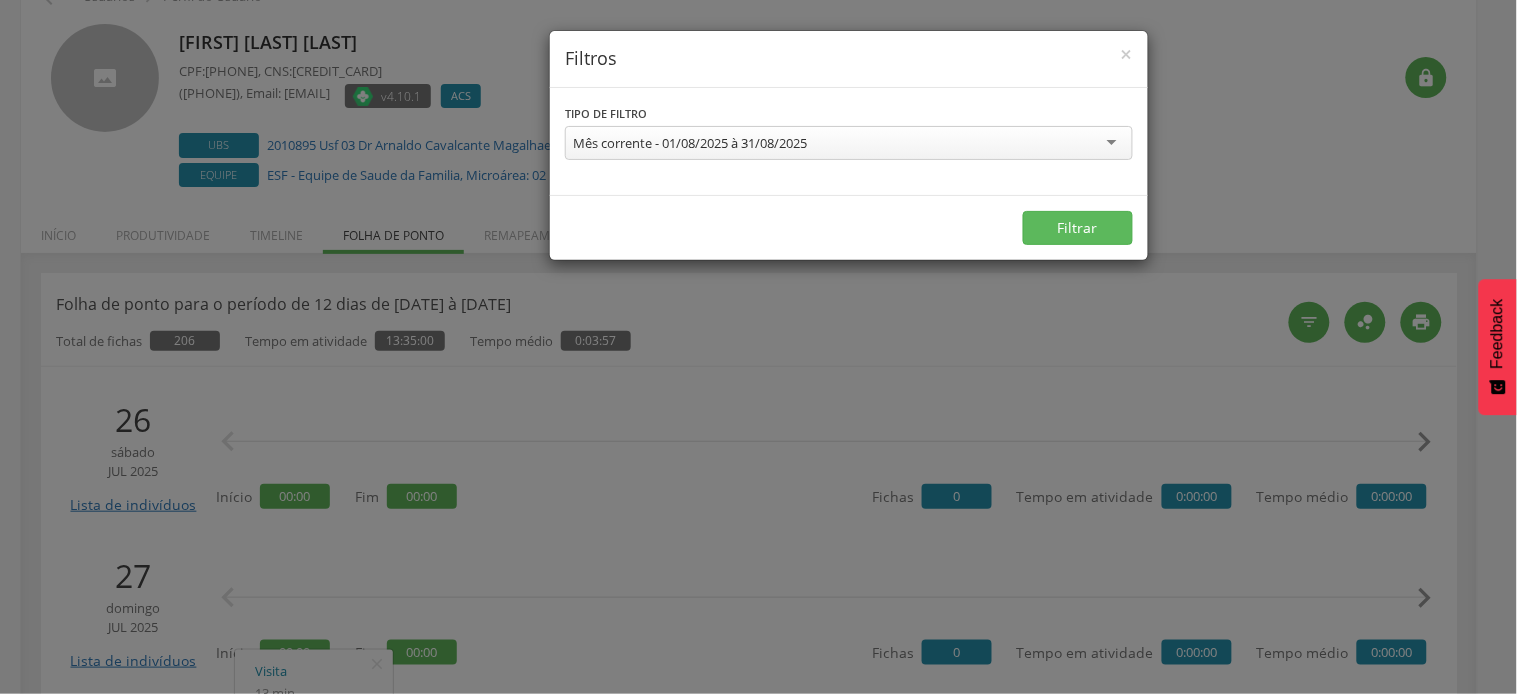click on "Mês corrente - 01/08/2025 à 31/08/2025" at bounding box center (690, 143) 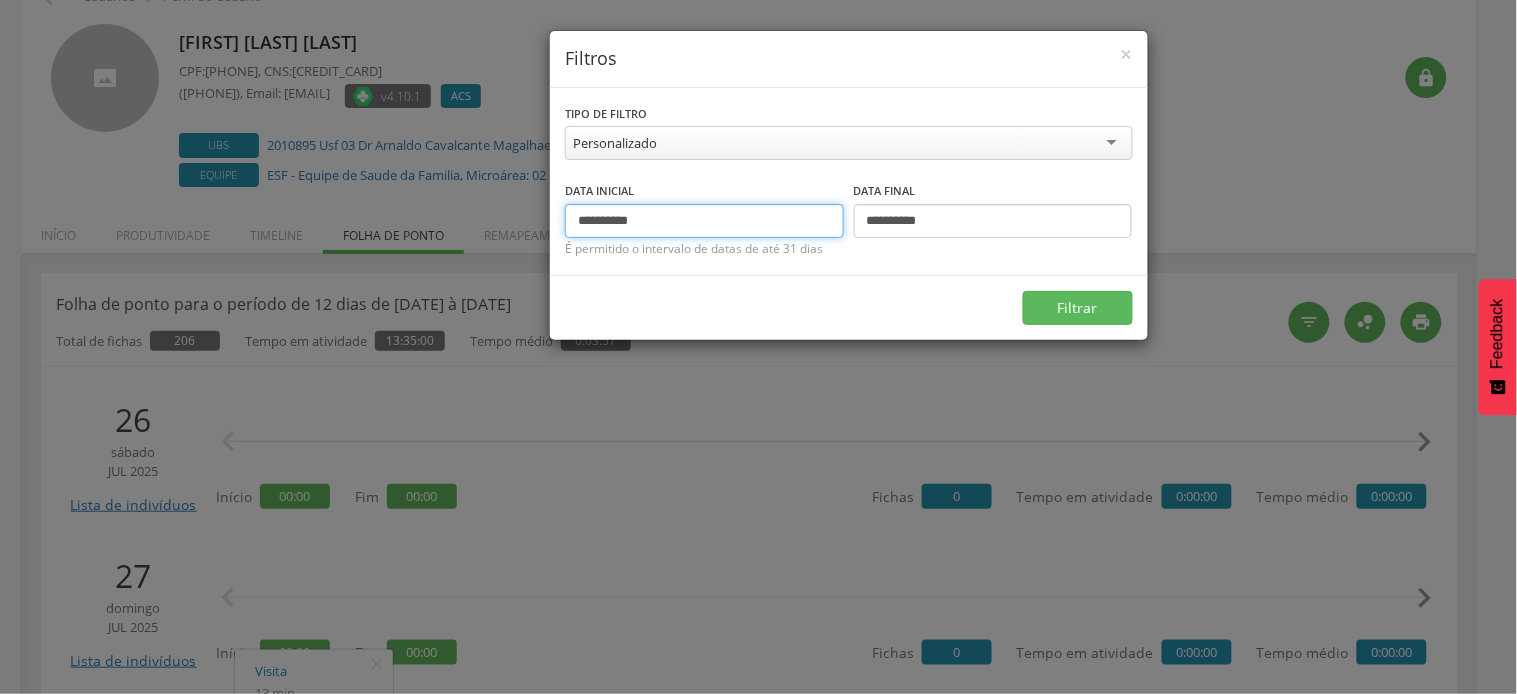 drag, startPoint x: 613, startPoint y: 222, endPoint x: 562, endPoint y: 222, distance: 51 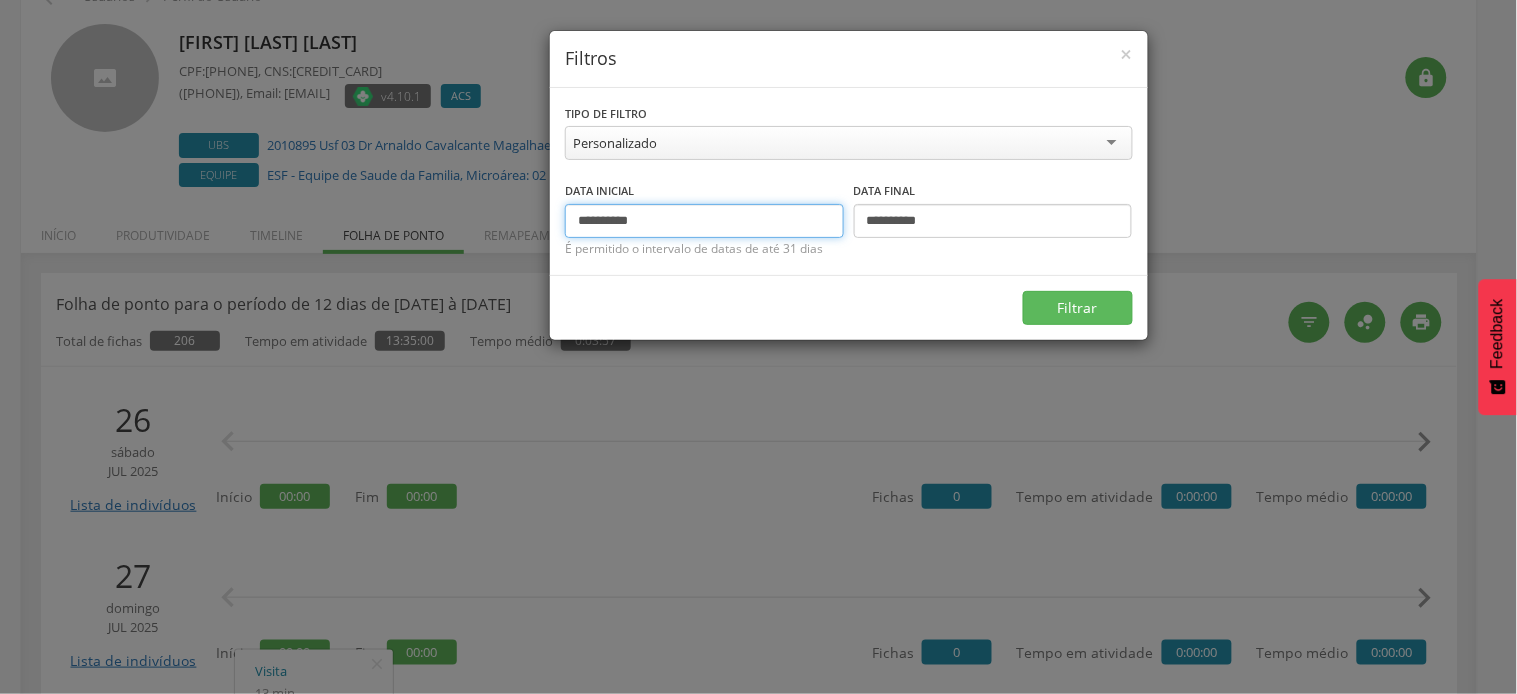 type on "**********" 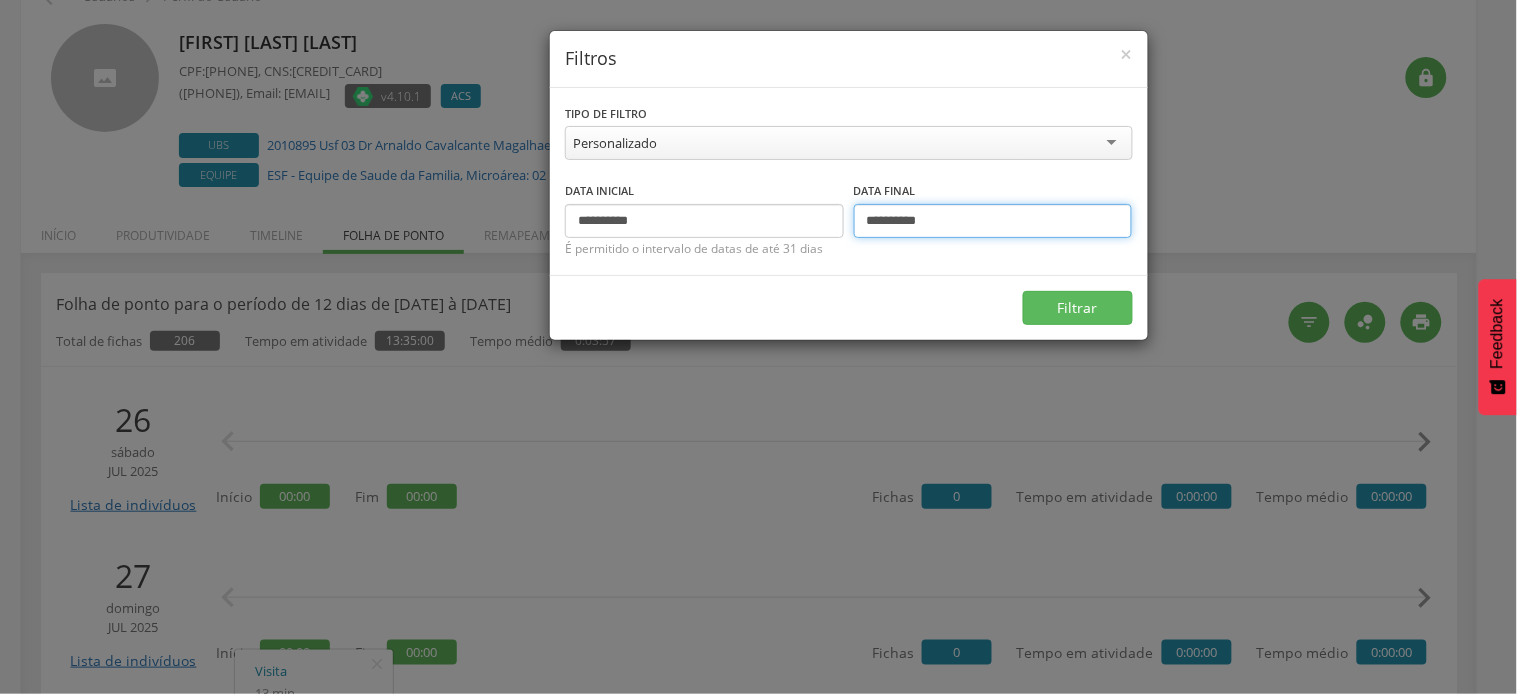 drag, startPoint x: 882, startPoint y: 216, endPoint x: 847, endPoint y: 222, distance: 35.510563 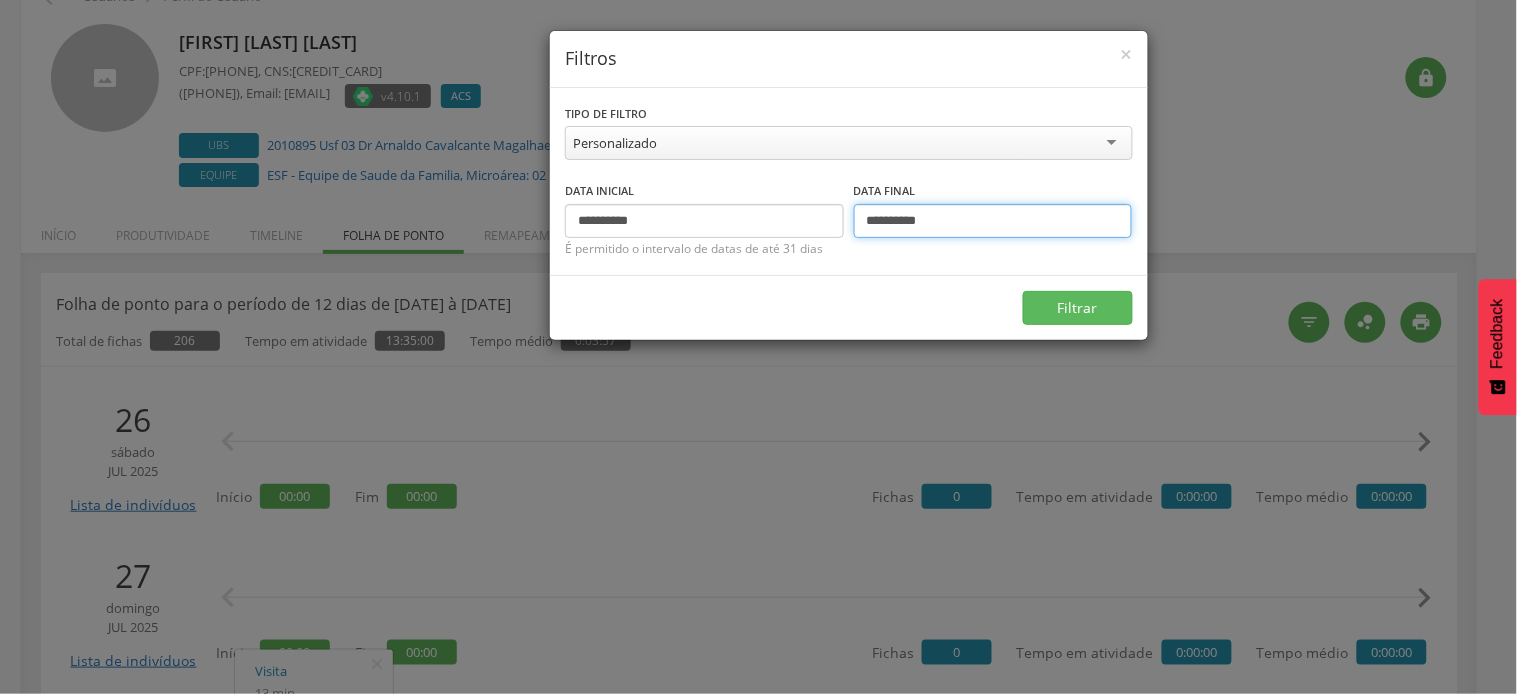 type on "**********" 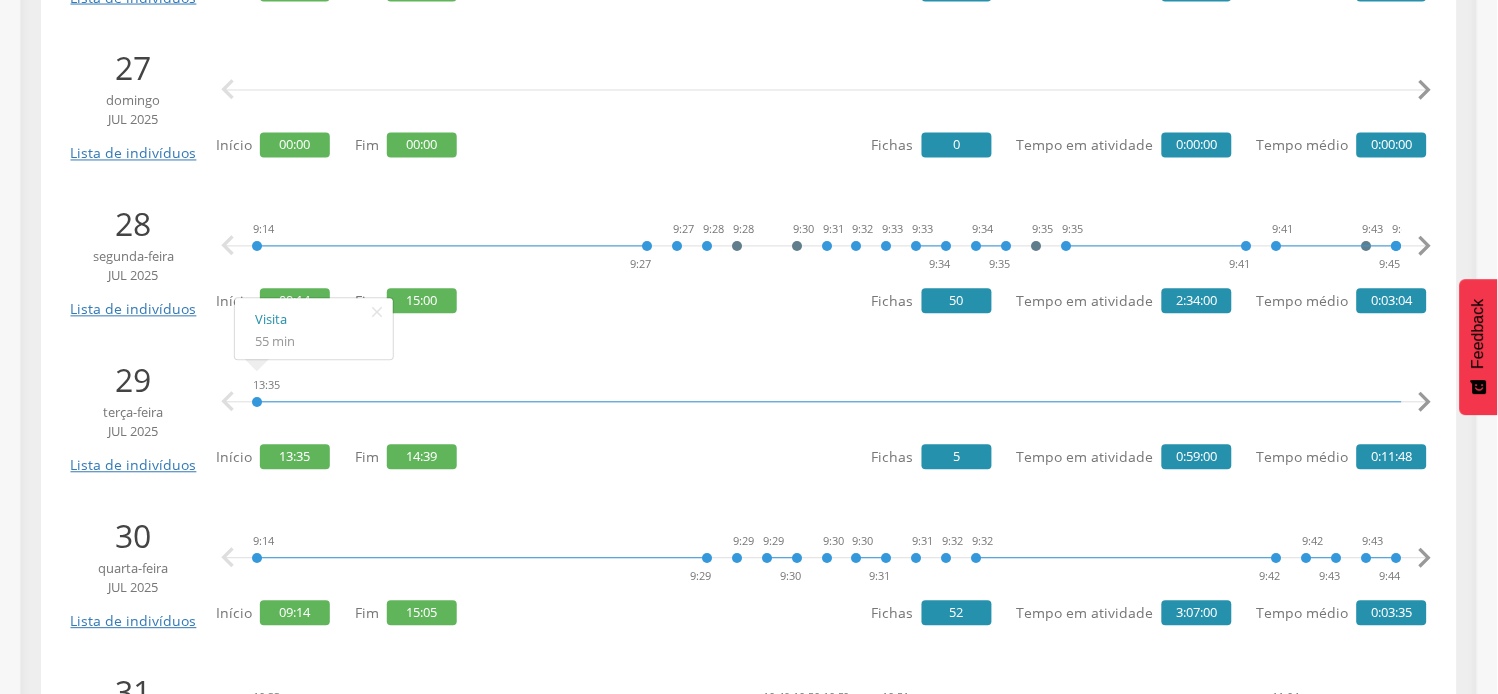 scroll, scrollTop: 777, scrollLeft: 0, axis: vertical 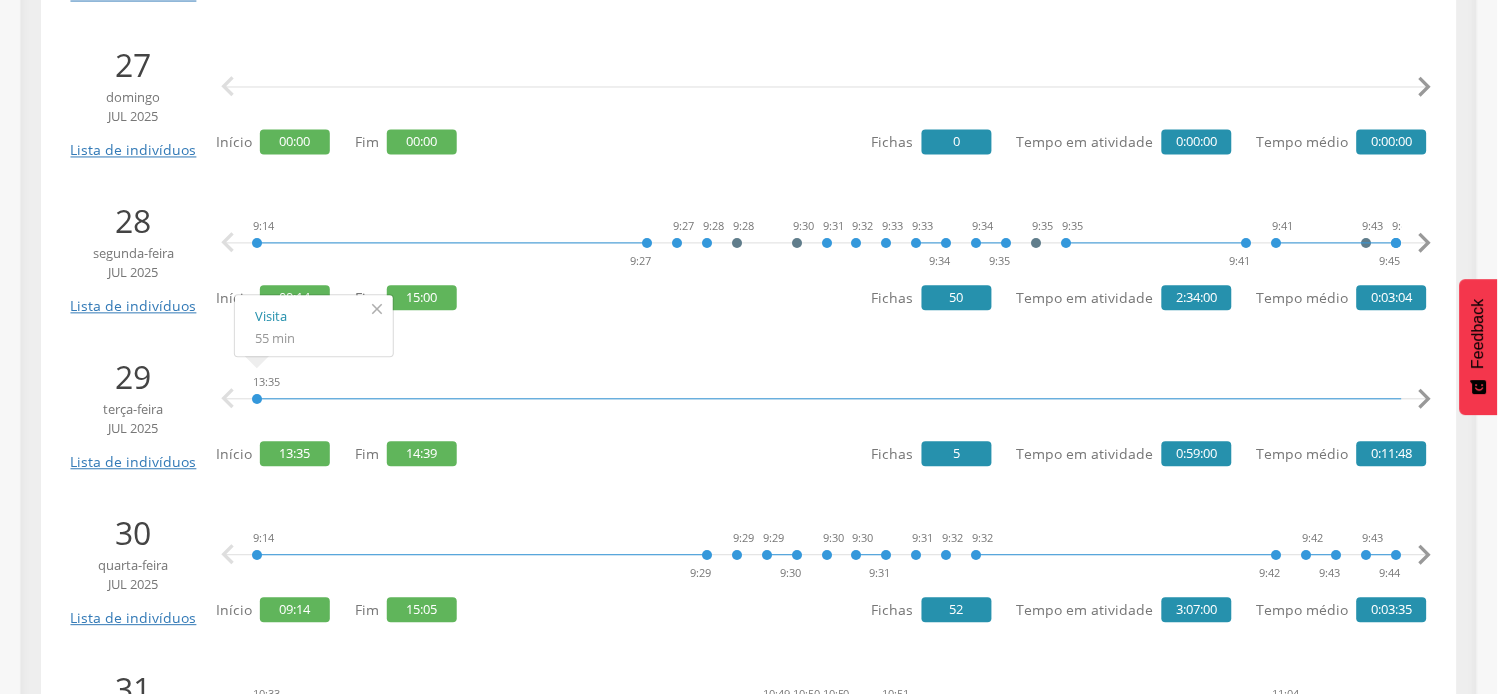 click on "" at bounding box center (377, 310) 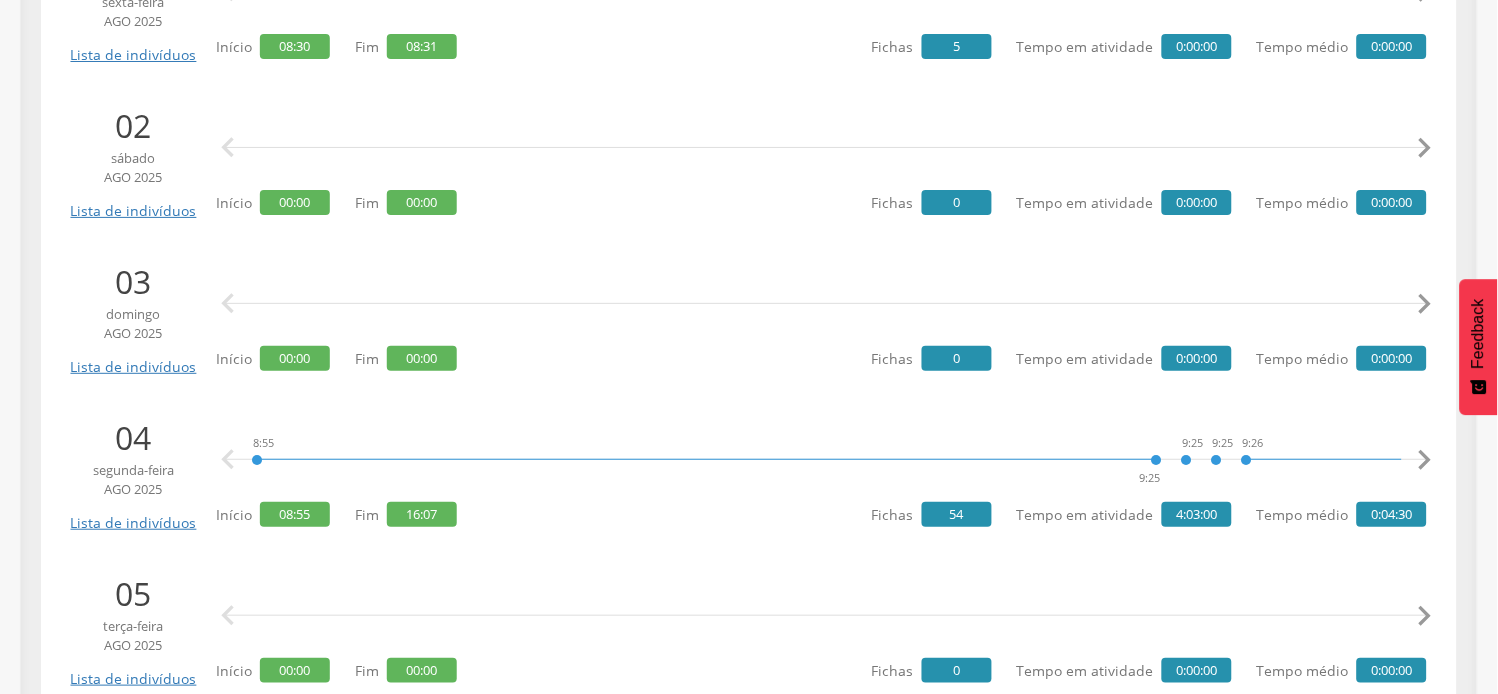 scroll, scrollTop: 1666, scrollLeft: 0, axis: vertical 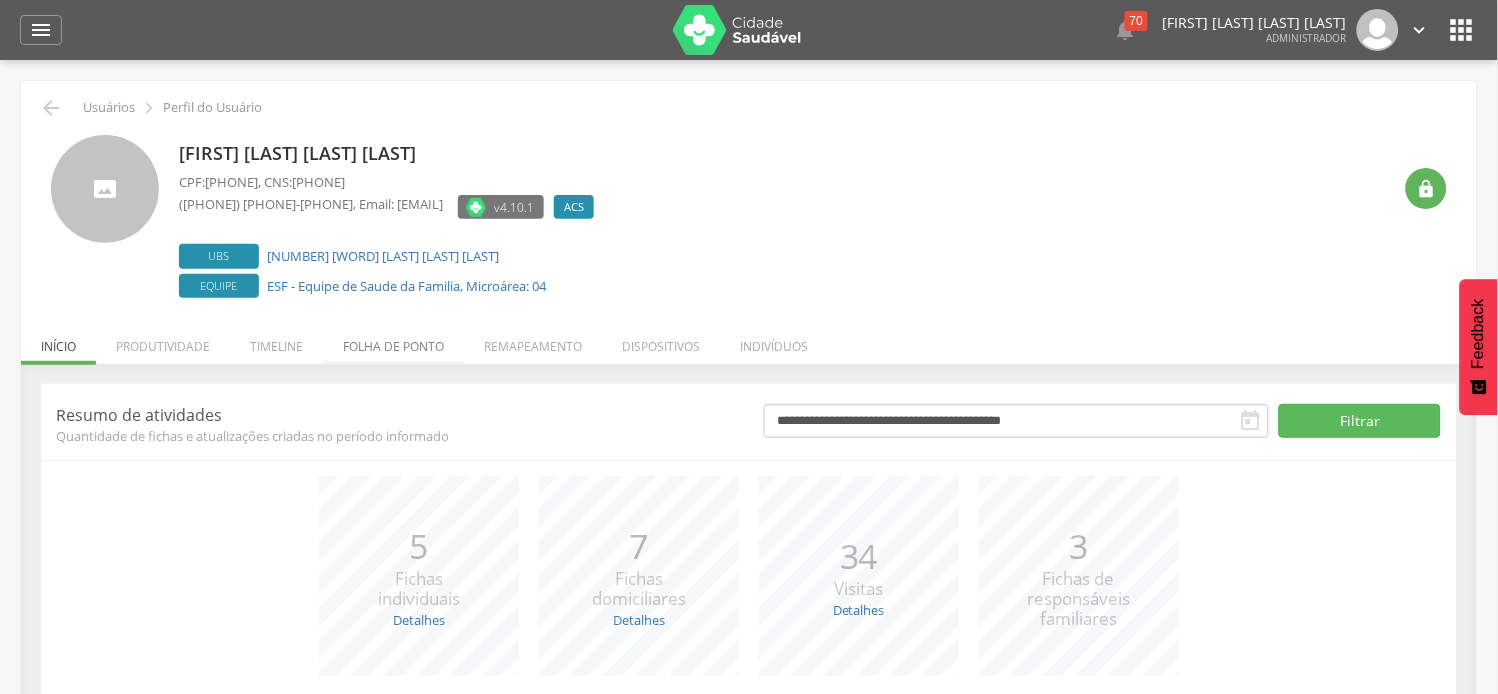 click on "Folha de ponto" at bounding box center [393, 341] 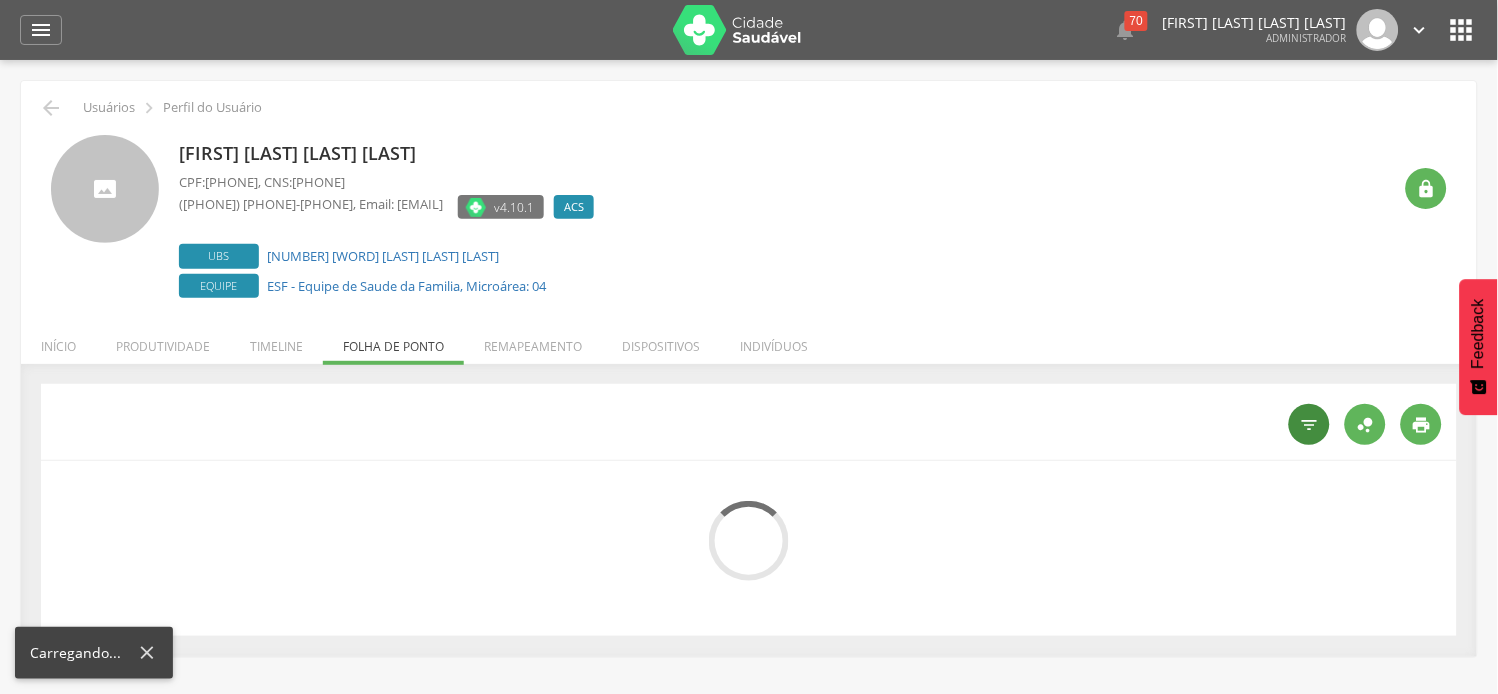 click on "" at bounding box center (1310, 425) 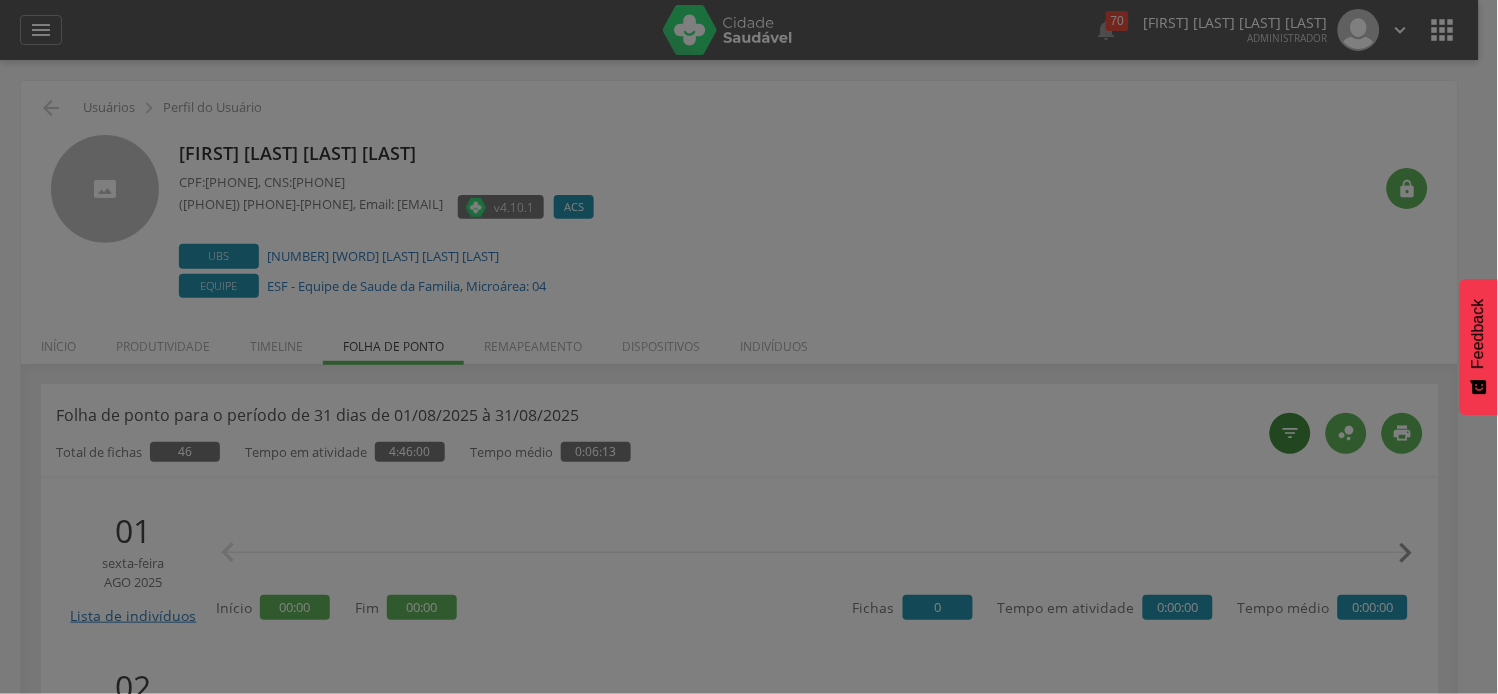 type on "**********" 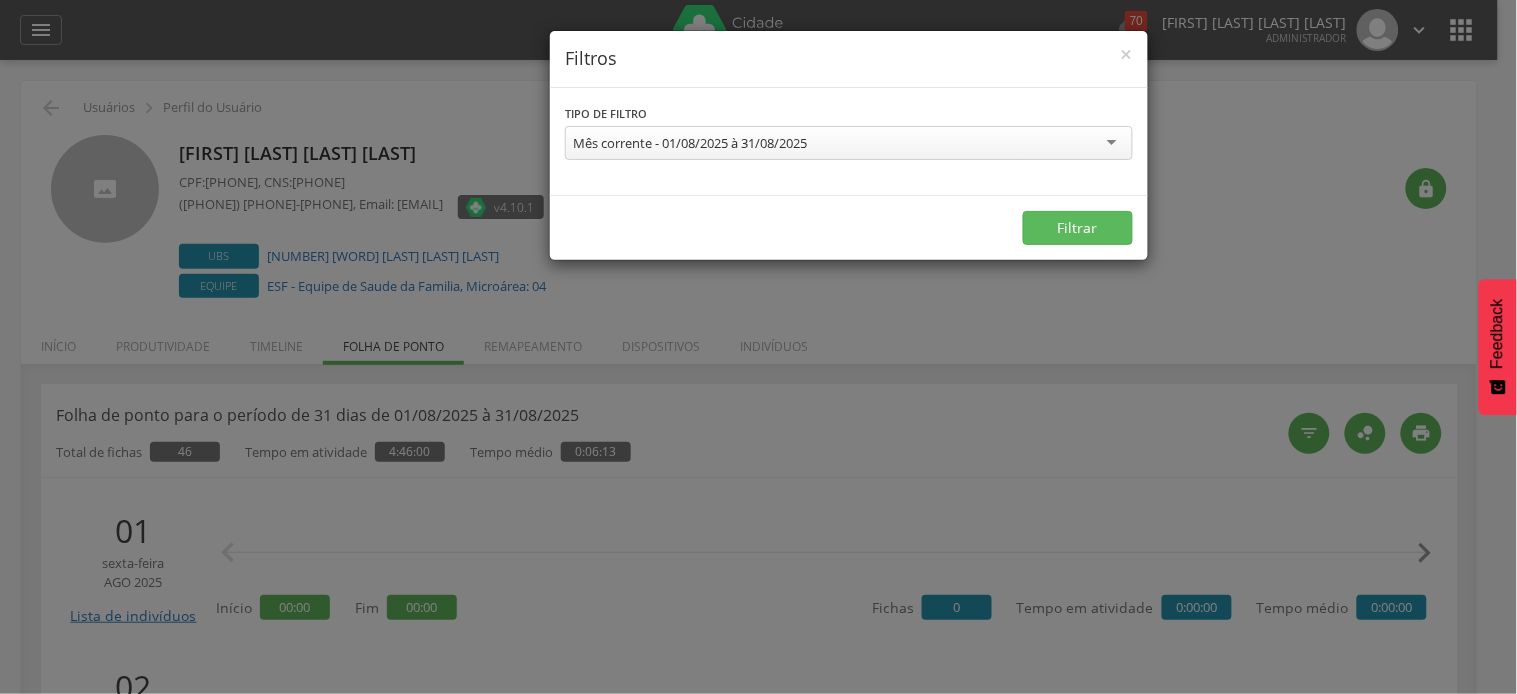 click on "Mês corrente - 01/08/2025 à 31/08/2025" at bounding box center (690, 143) 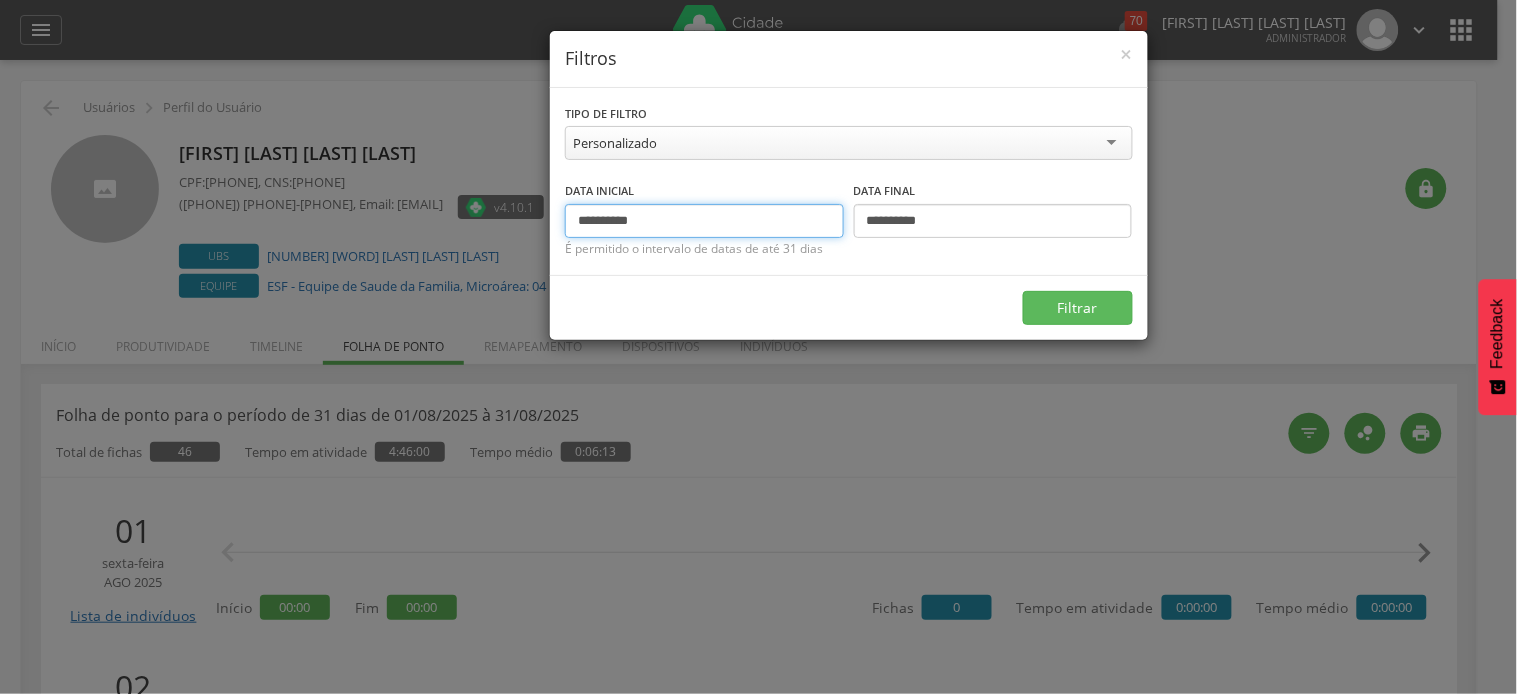 drag, startPoint x: 608, startPoint y: 220, endPoint x: 518, endPoint y: 208, distance: 90.79648 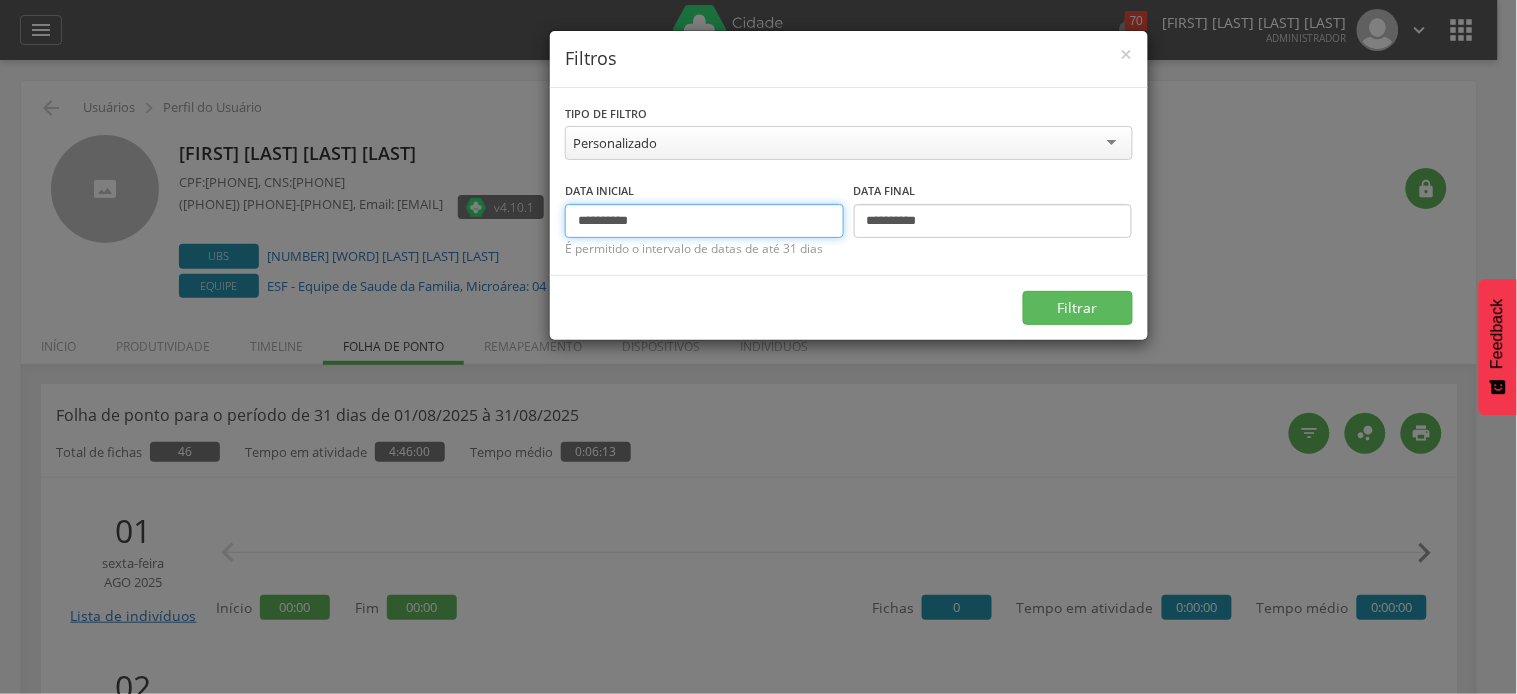 type on "**********" 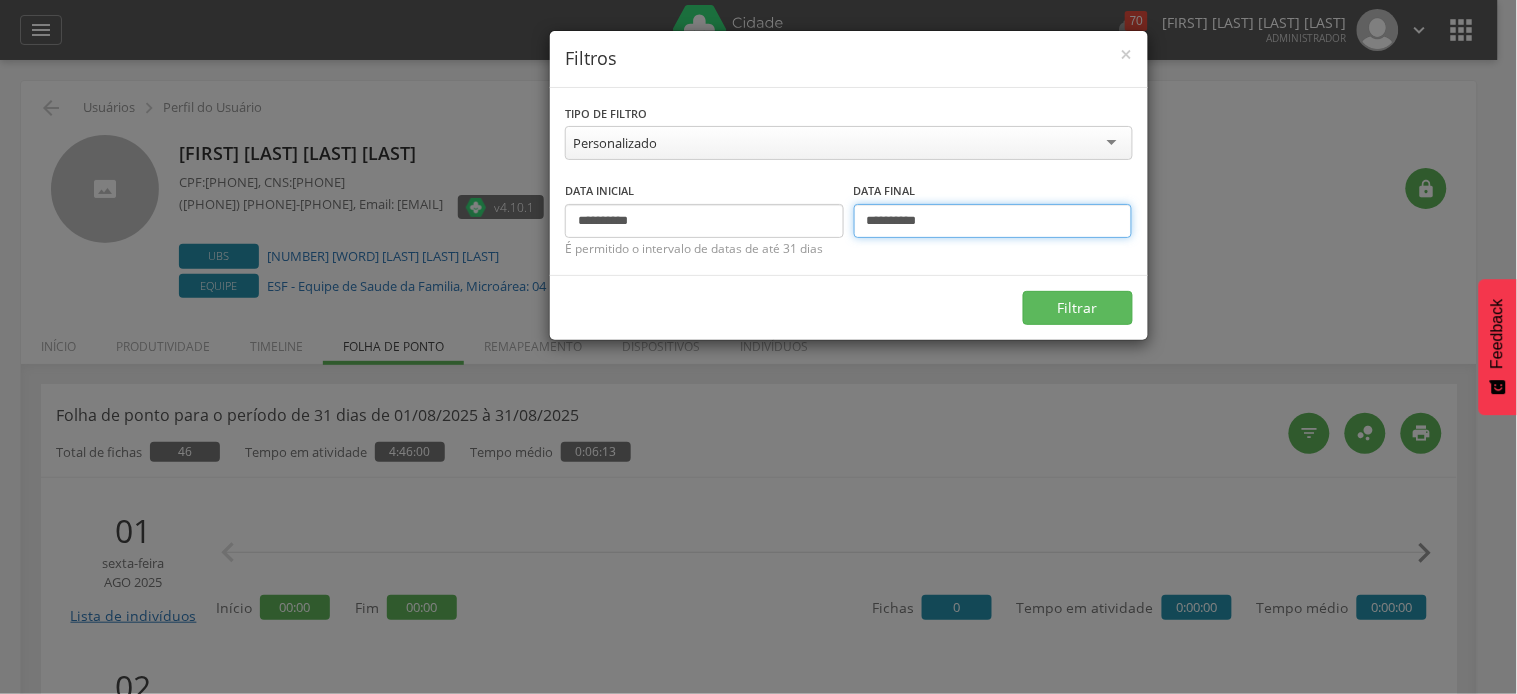 drag, startPoint x: 884, startPoint y: 225, endPoint x: 846, endPoint y: 230, distance: 38.327538 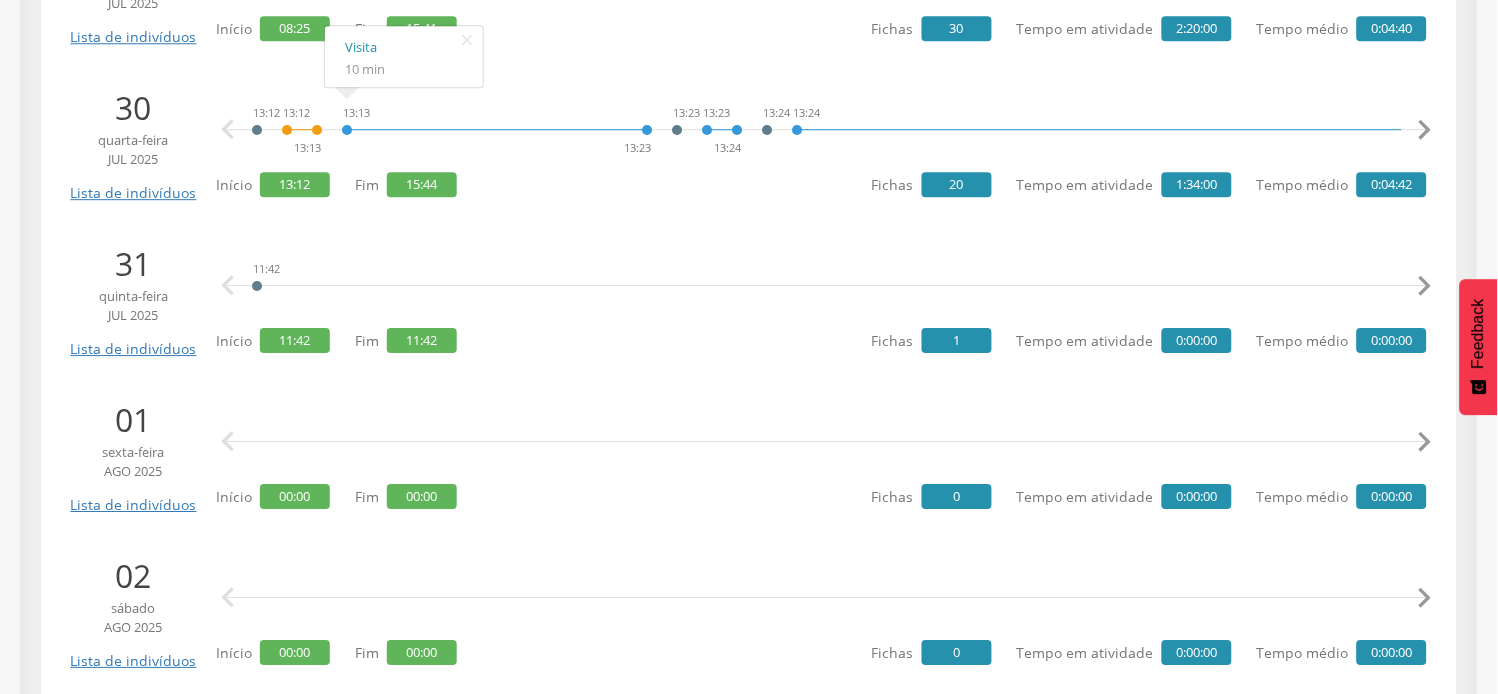 scroll, scrollTop: 1333, scrollLeft: 0, axis: vertical 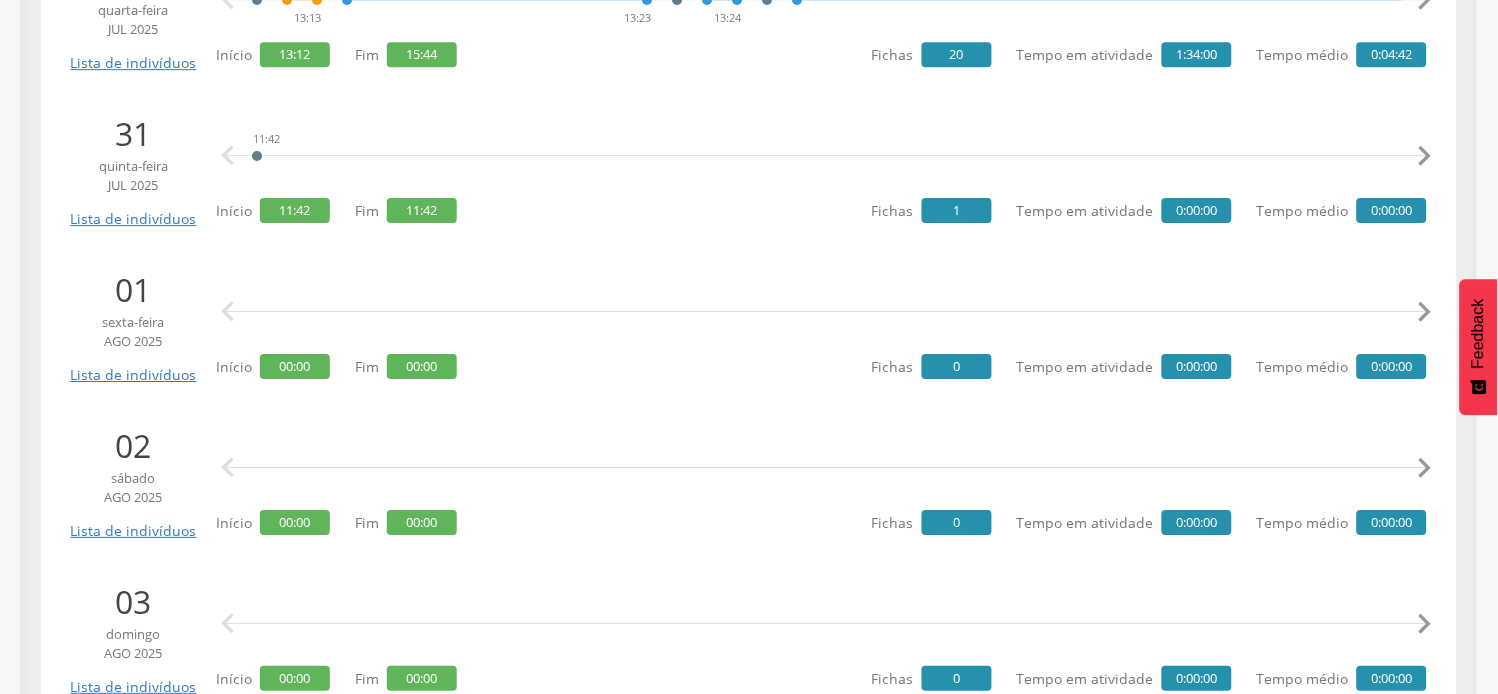click on "  Início  00:00 Fim  00:00 Fichas  0 Tempo em atividade  0:00:00 Tempo médio  0:00:00" at bounding box center (821, 481) 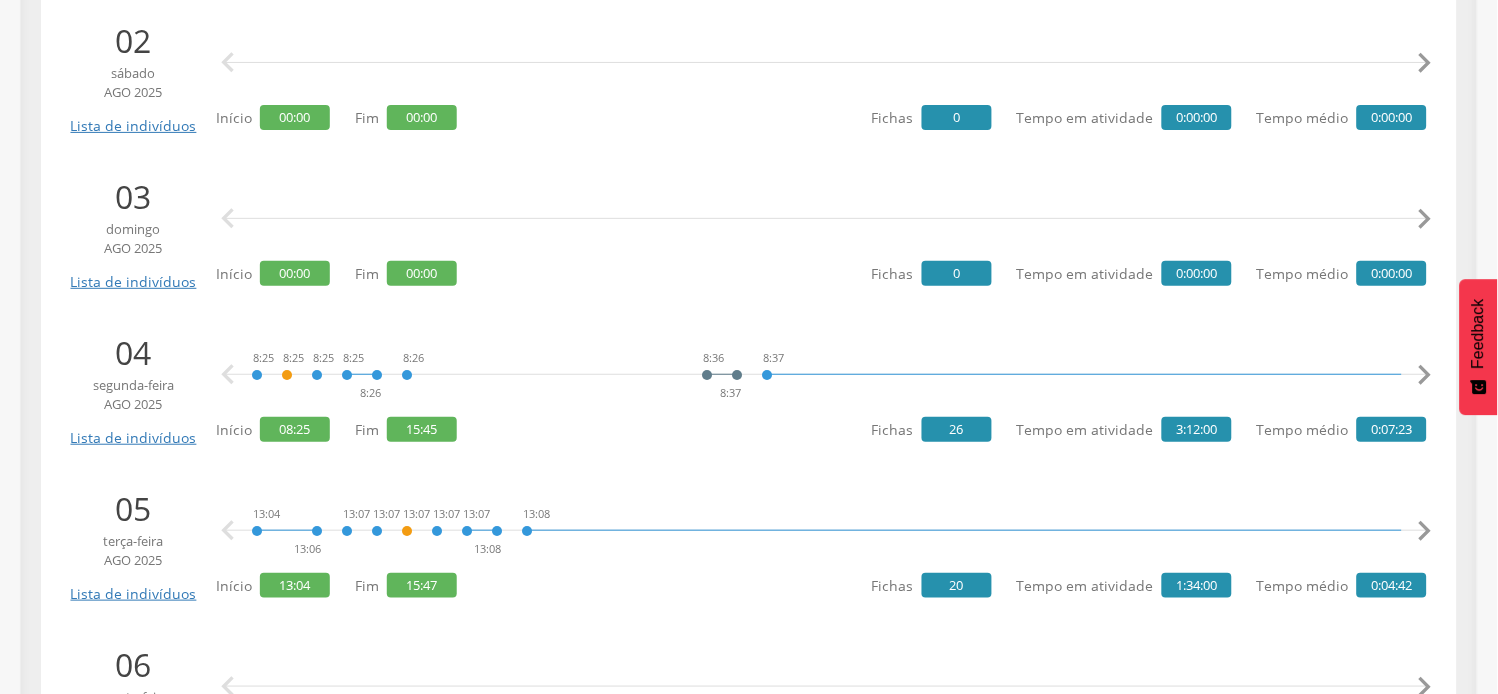 scroll, scrollTop: 1777, scrollLeft: 0, axis: vertical 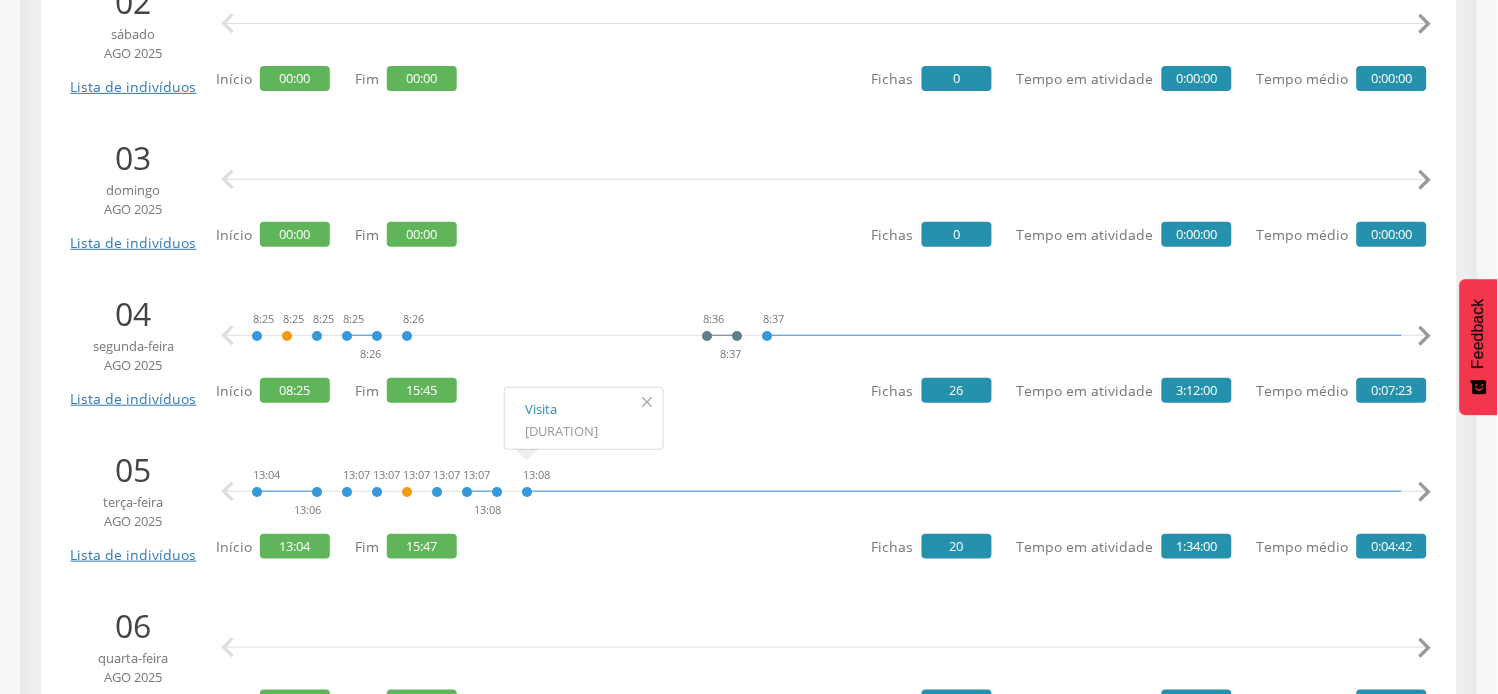 click on "" at bounding box center (647, 402) 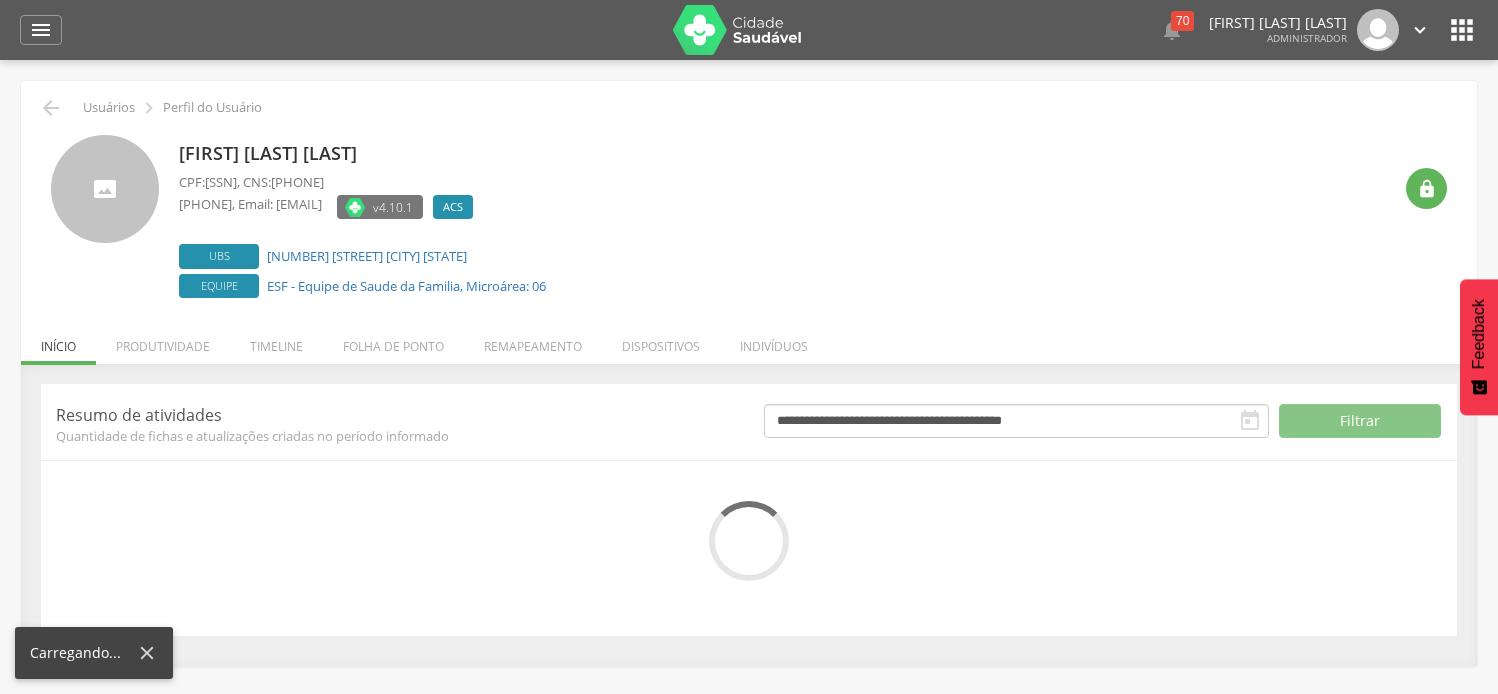 scroll, scrollTop: 0, scrollLeft: 0, axis: both 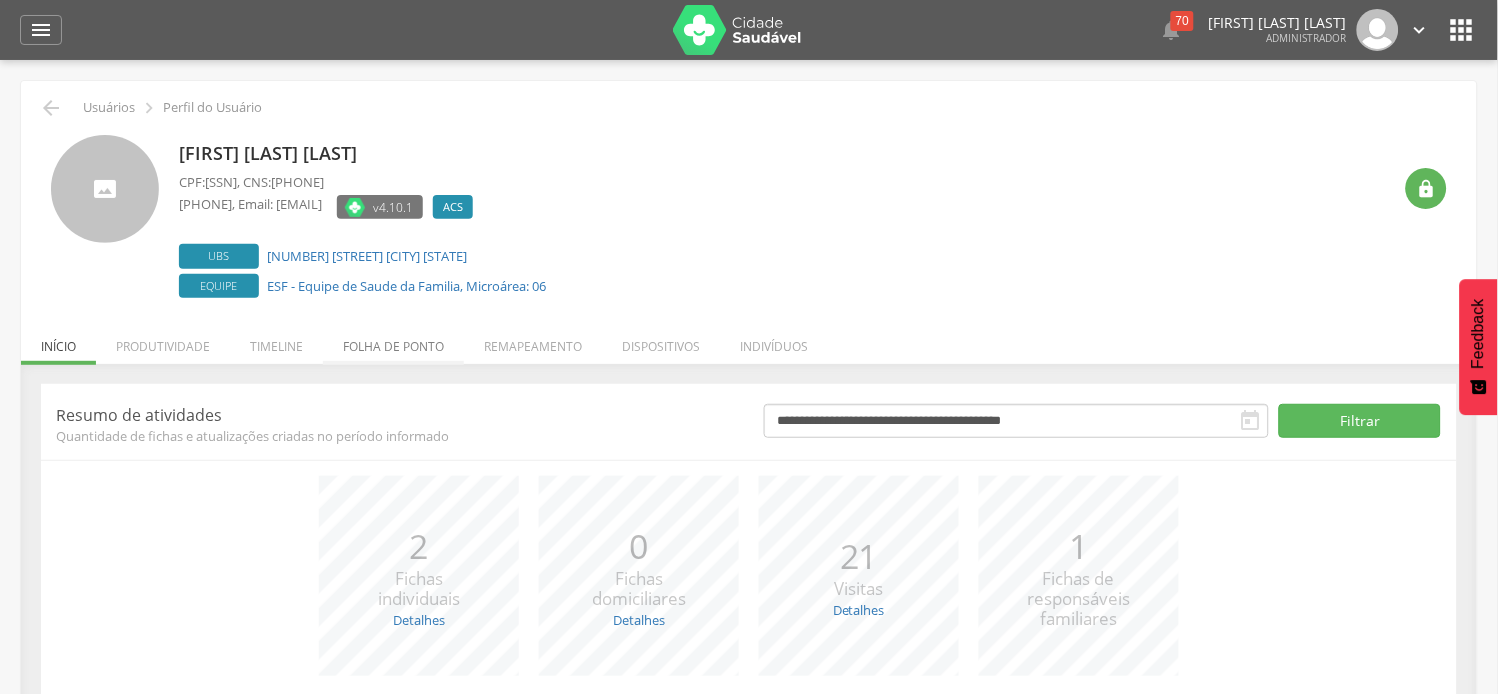 click on "Folha de ponto" at bounding box center [393, 341] 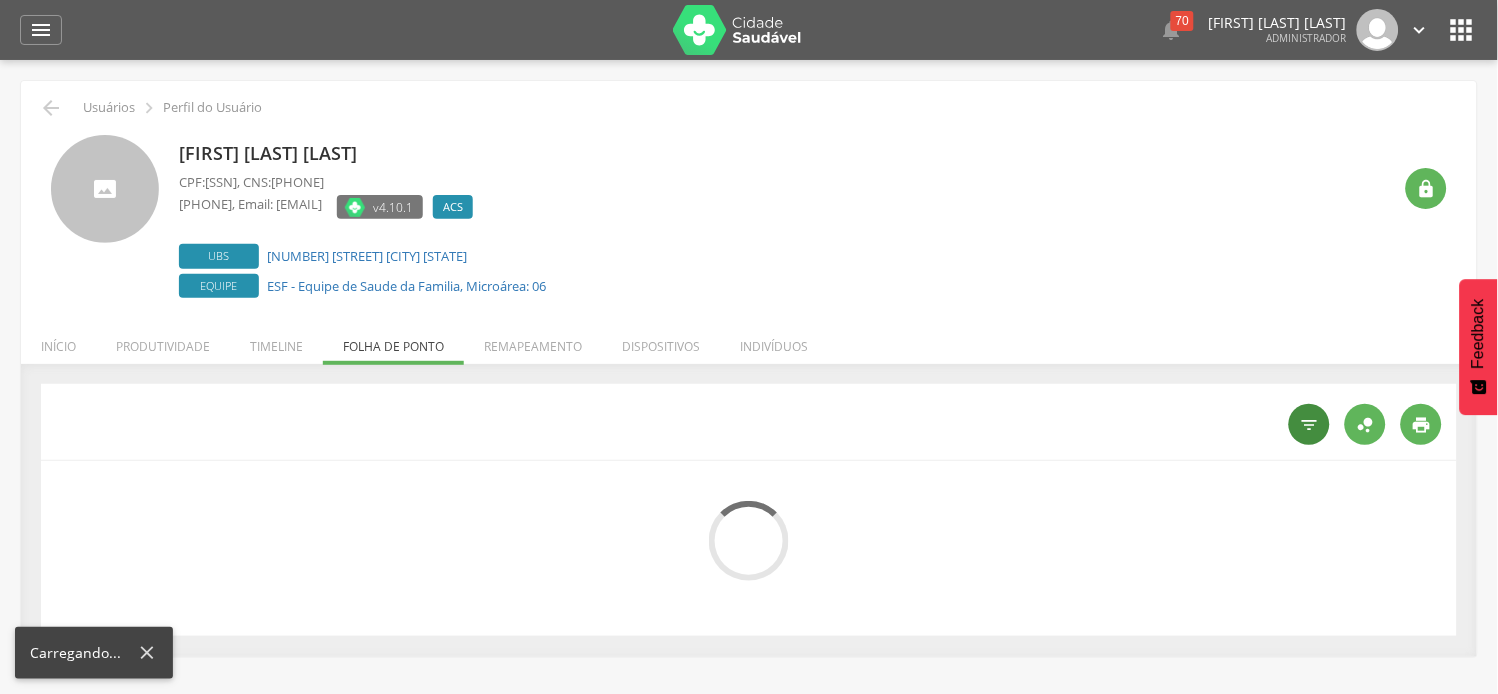 click on "" at bounding box center (1310, 425) 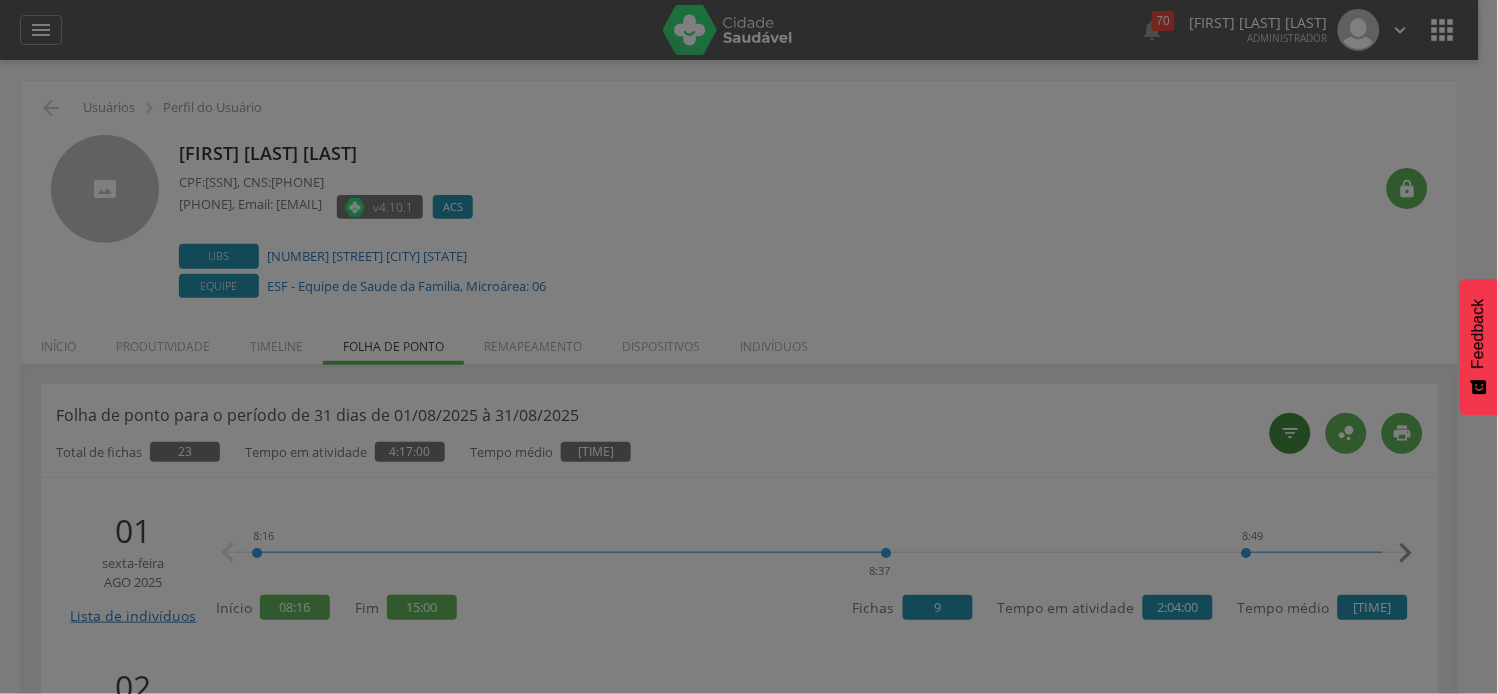type on "**********" 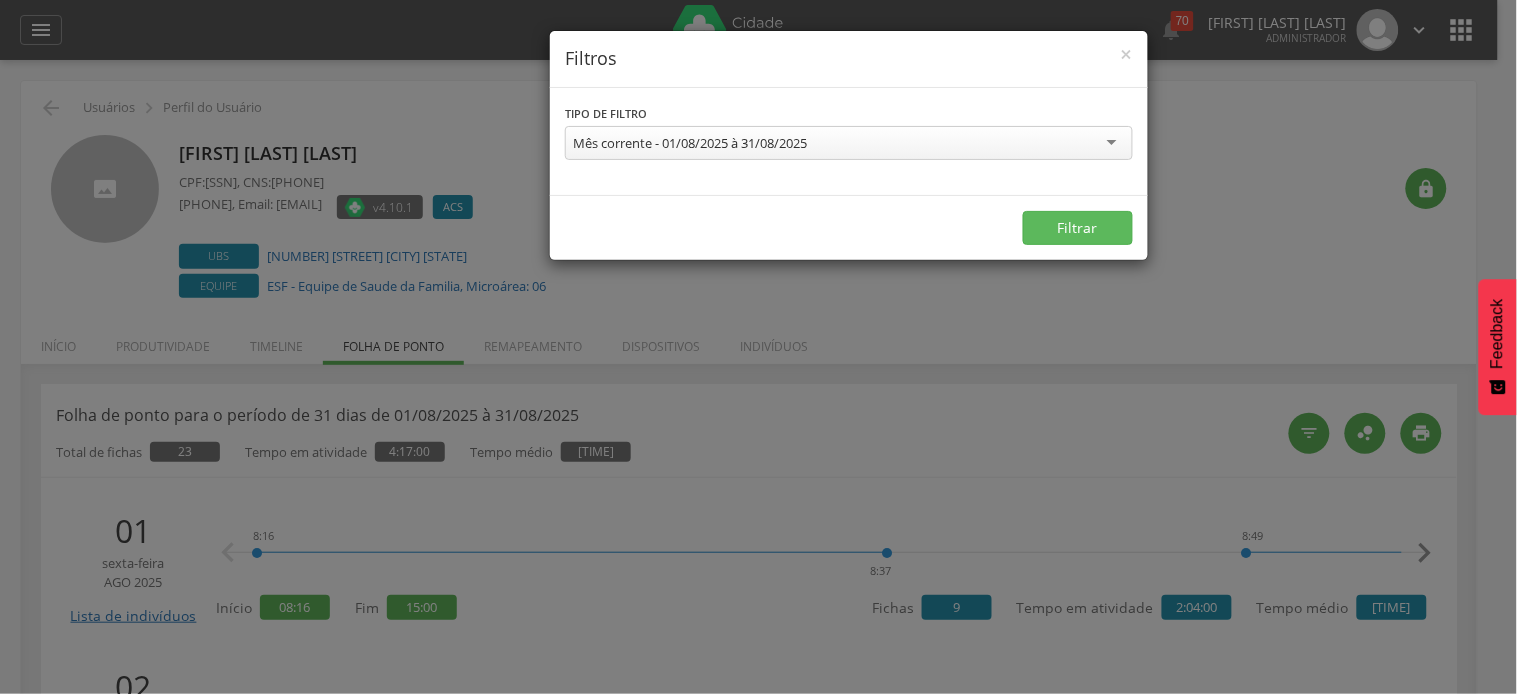 click on "Mês corrente - 01/08/2025 à 31/08/2025" at bounding box center [690, 143] 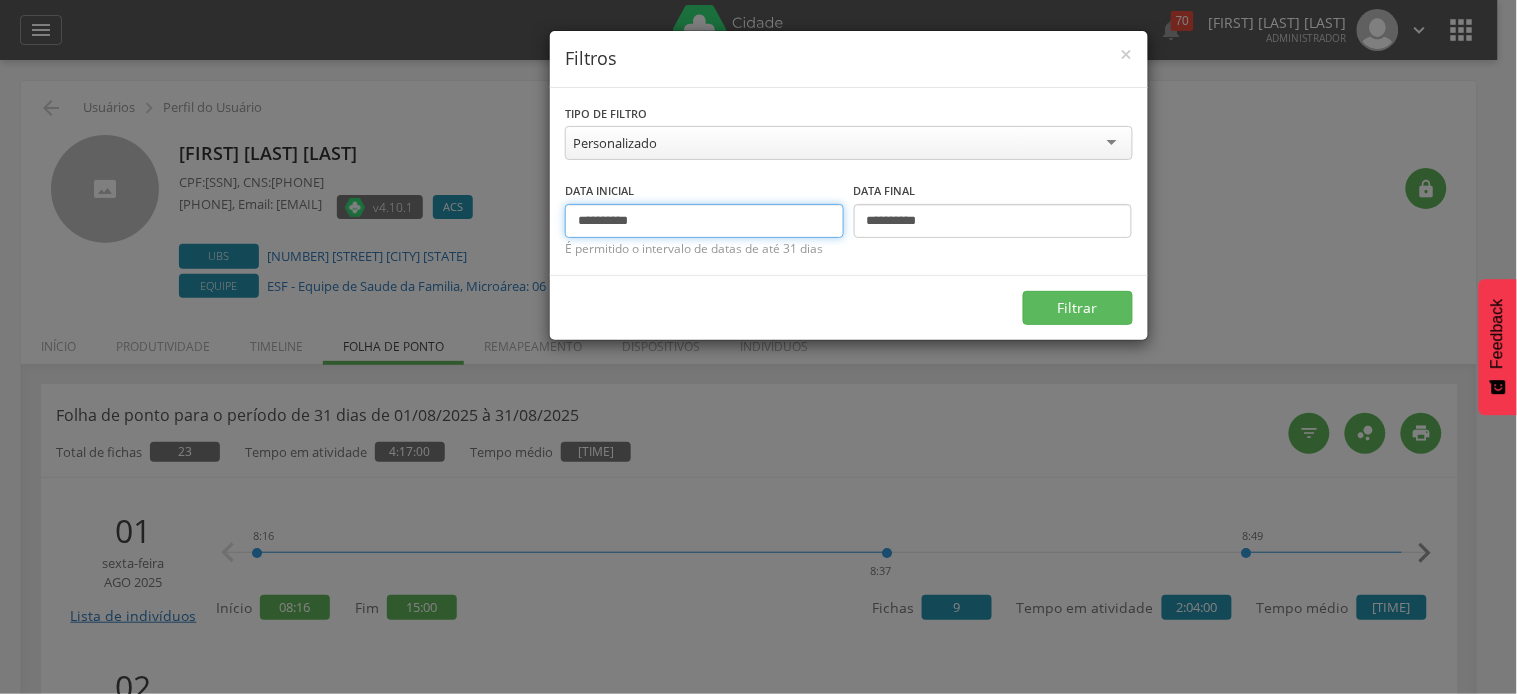 drag, startPoint x: 614, startPoint y: 213, endPoint x: 572, endPoint y: 222, distance: 42.953465 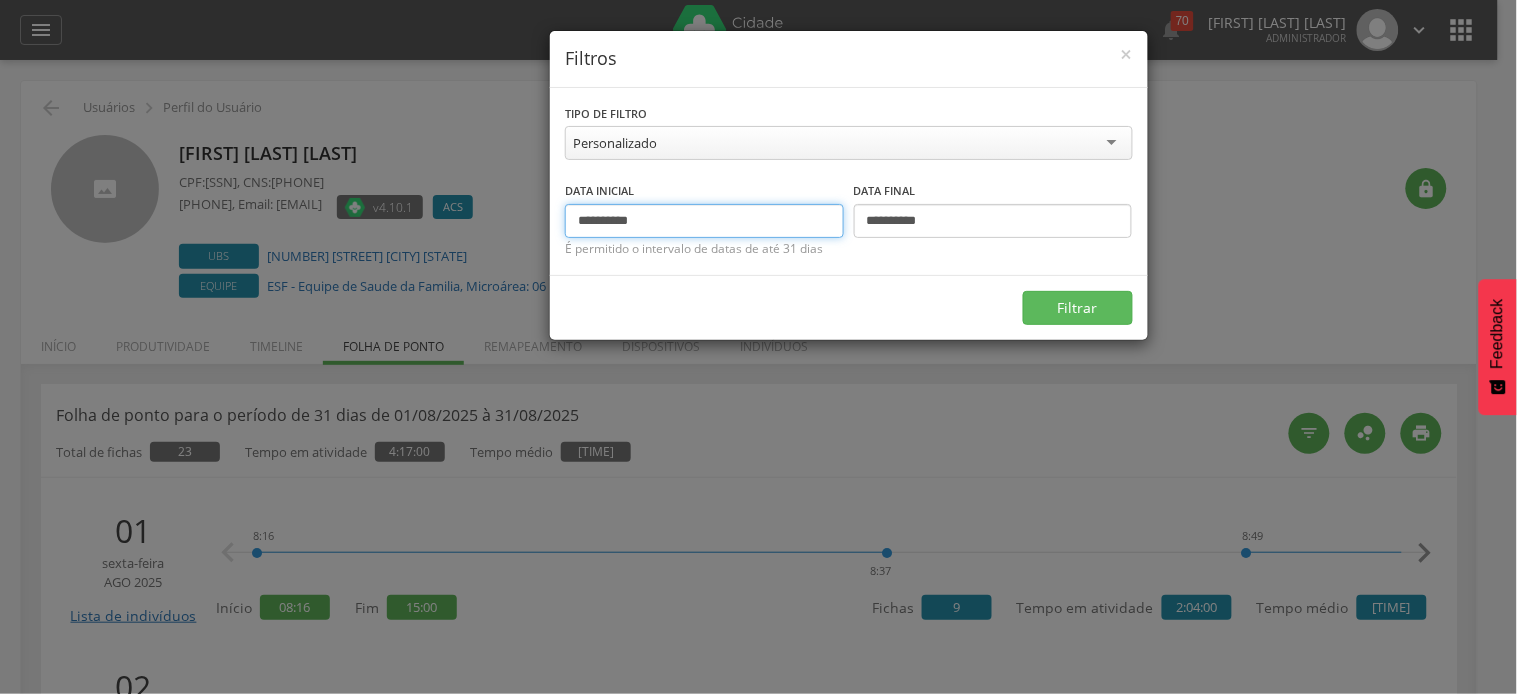 type on "**********" 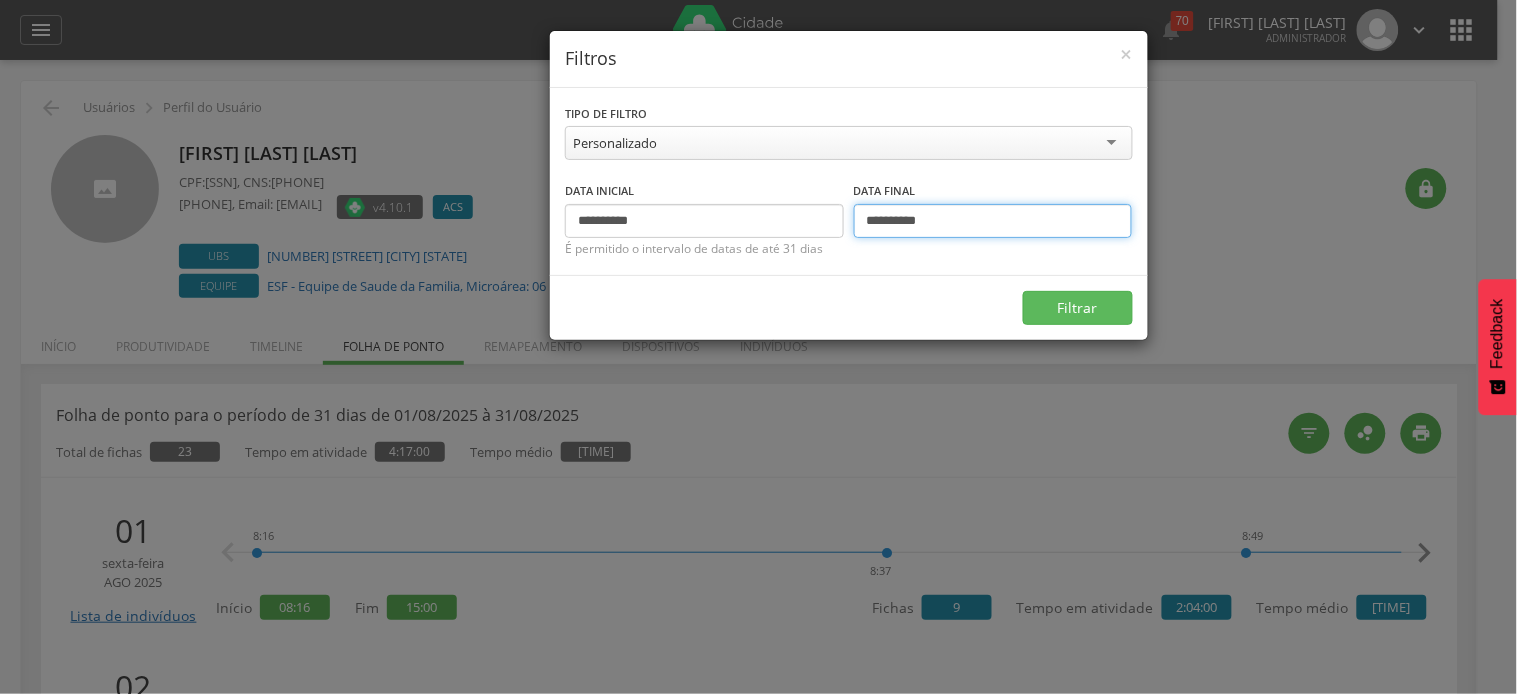 drag, startPoint x: 881, startPoint y: 220, endPoint x: 841, endPoint y: 220, distance: 40 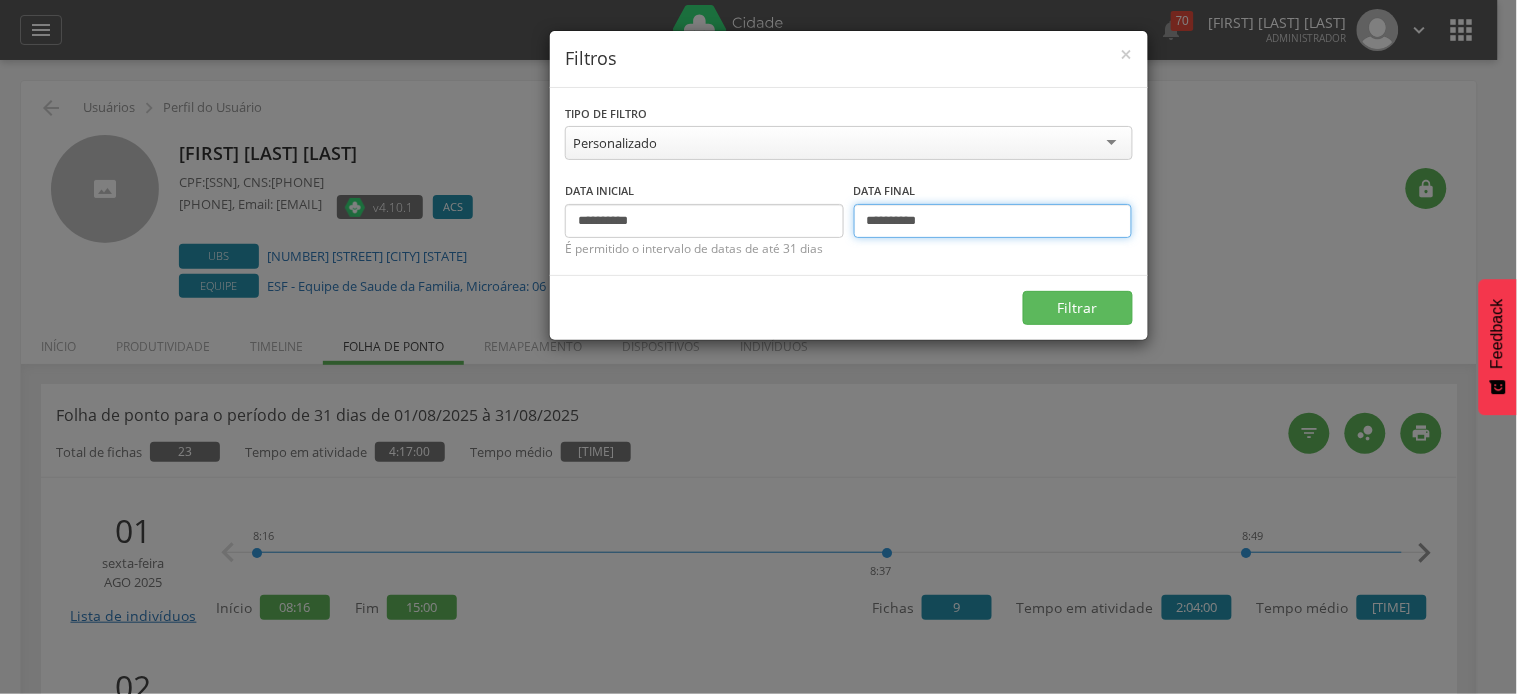type on "**********" 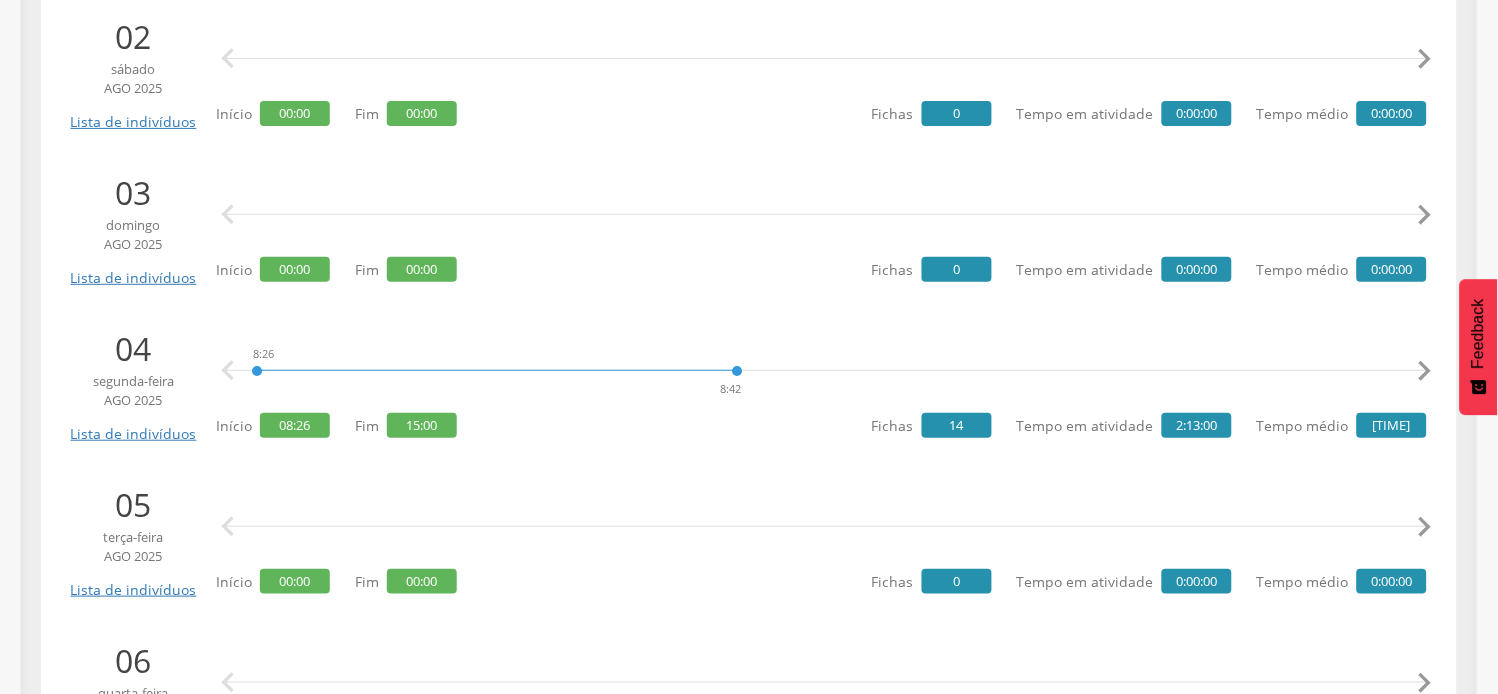 scroll, scrollTop: 1777, scrollLeft: 0, axis: vertical 